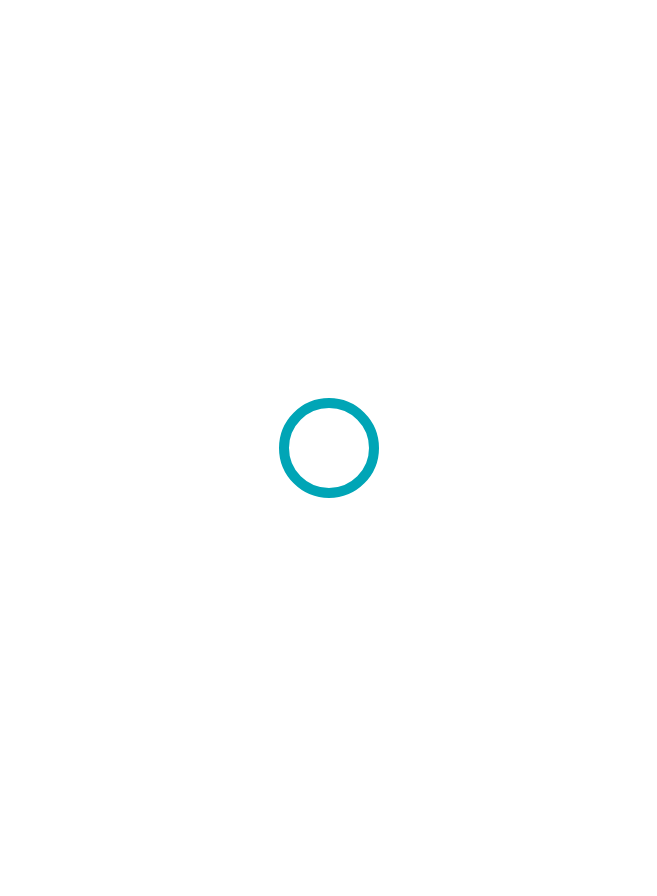scroll, scrollTop: 0, scrollLeft: 0, axis: both 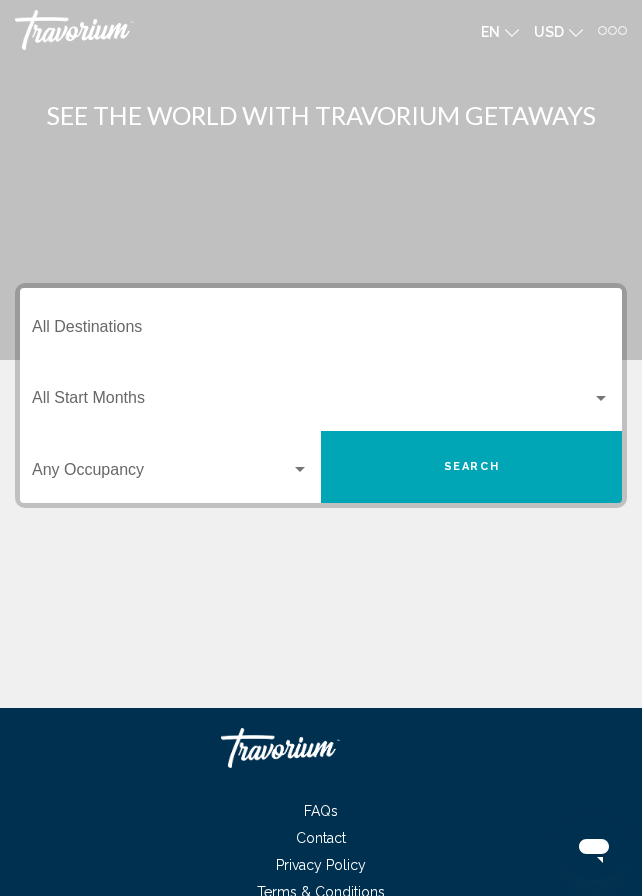 click at bounding box center (602, 30) 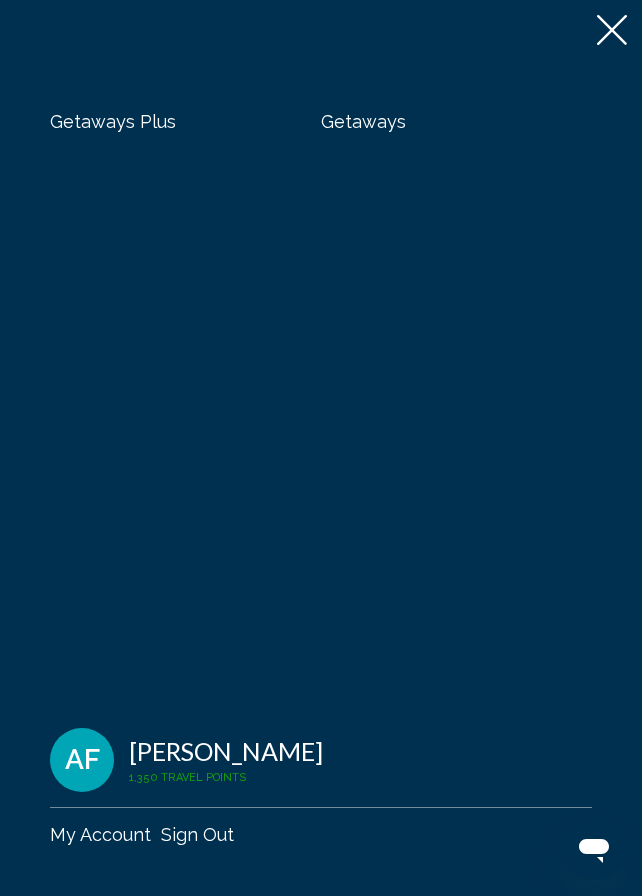 click on "Getaways" at bounding box center [363, 121] 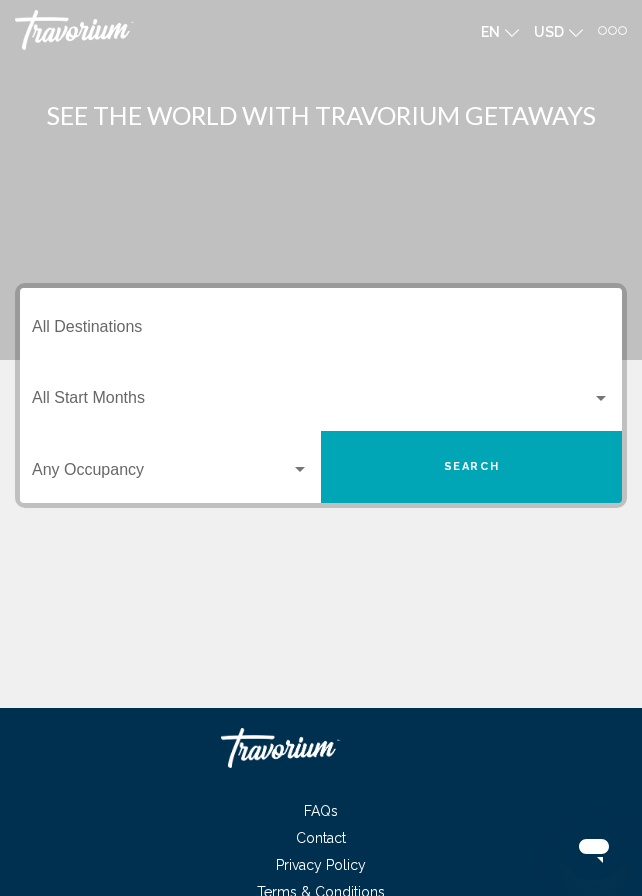 click on "Destination All Destinations" at bounding box center (321, 331) 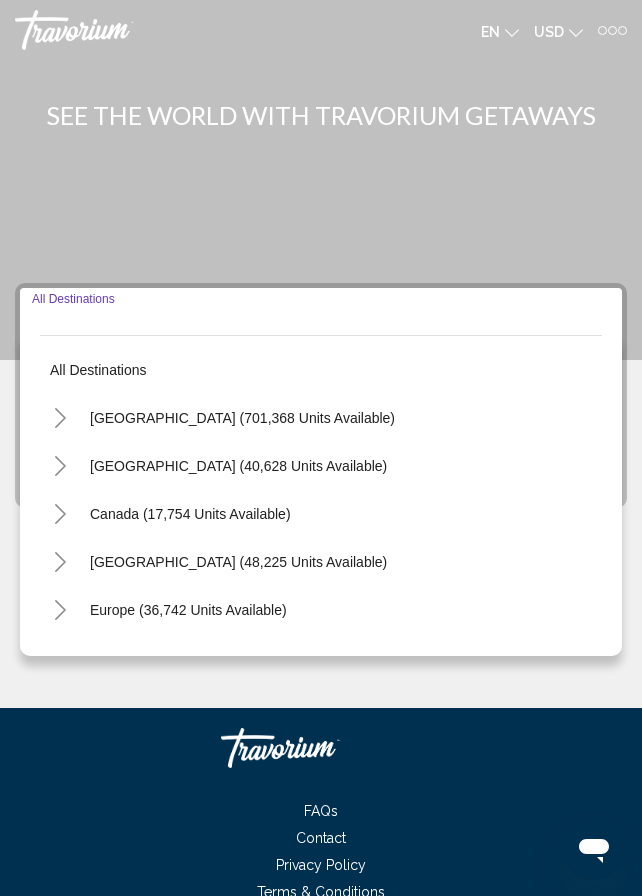 scroll, scrollTop: 72, scrollLeft: 0, axis: vertical 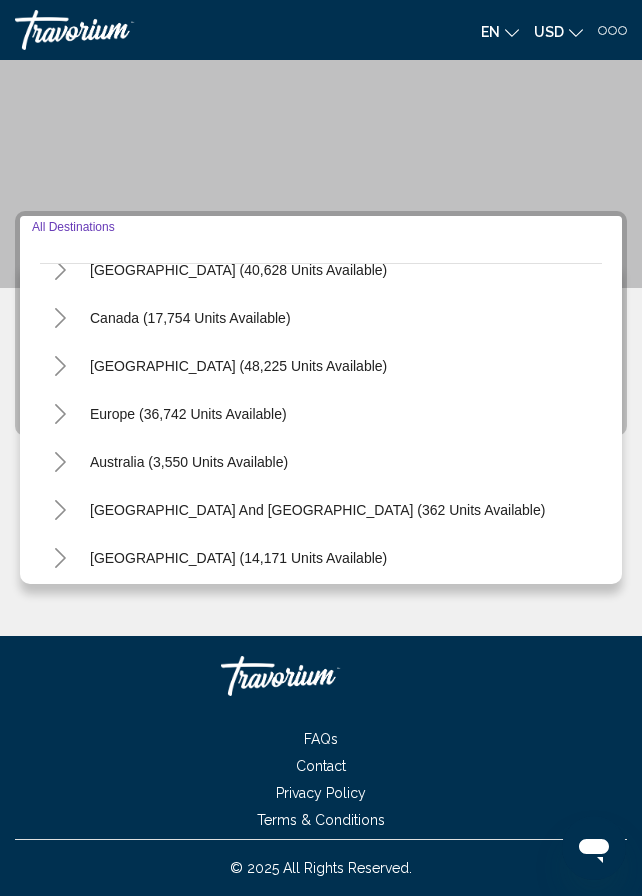click 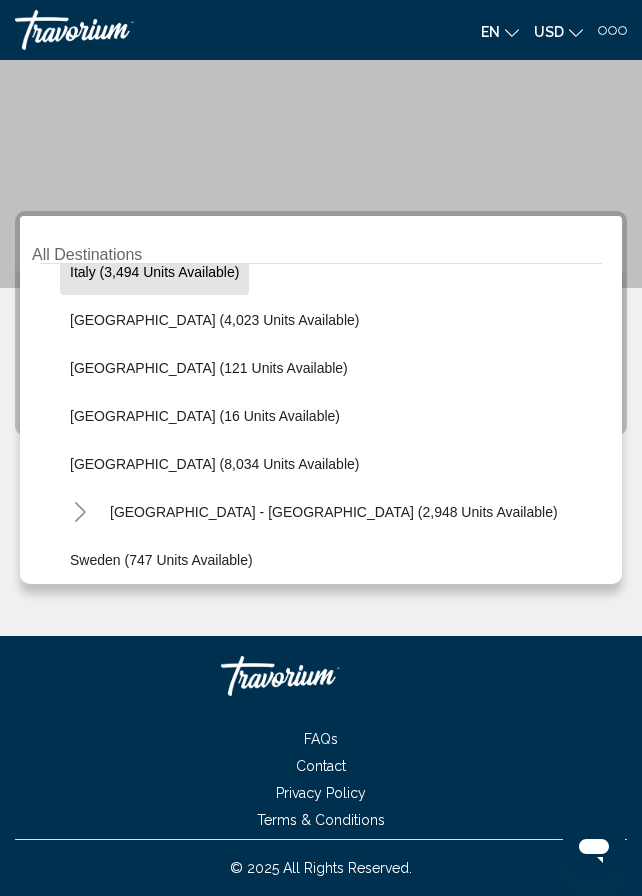 scroll, scrollTop: 824, scrollLeft: 0, axis: vertical 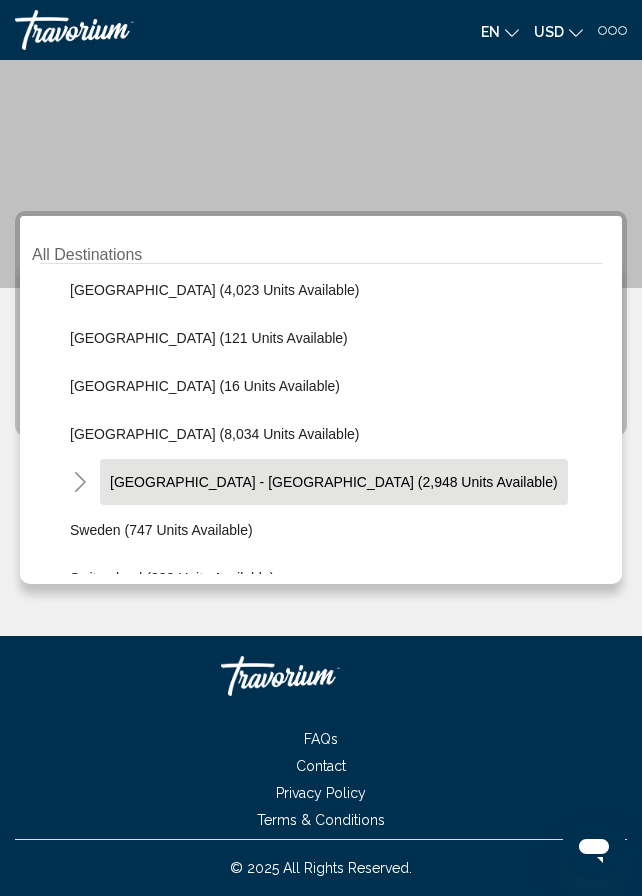 click on "[GEOGRAPHIC_DATA] - [GEOGRAPHIC_DATA] (2,948 units available)" 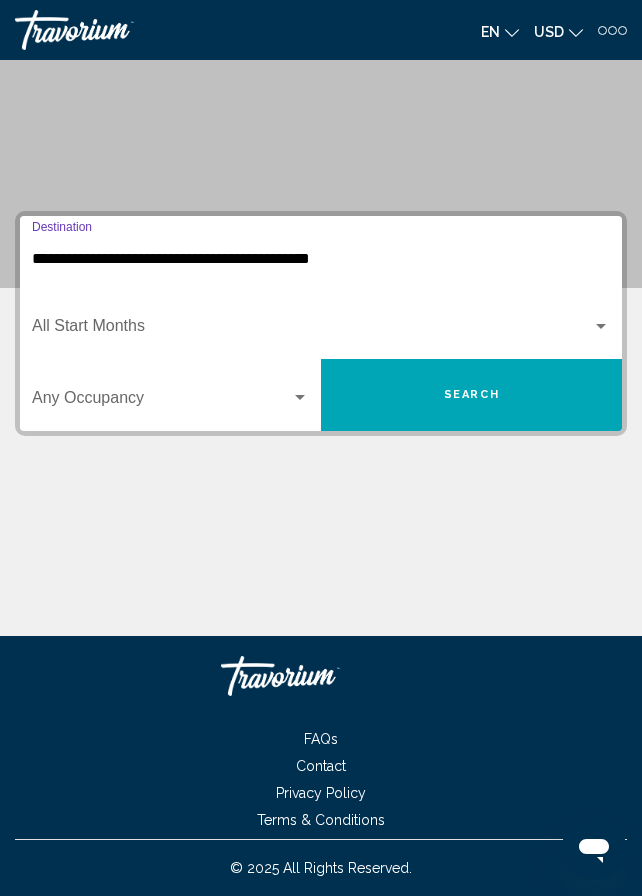 click at bounding box center (312, 330) 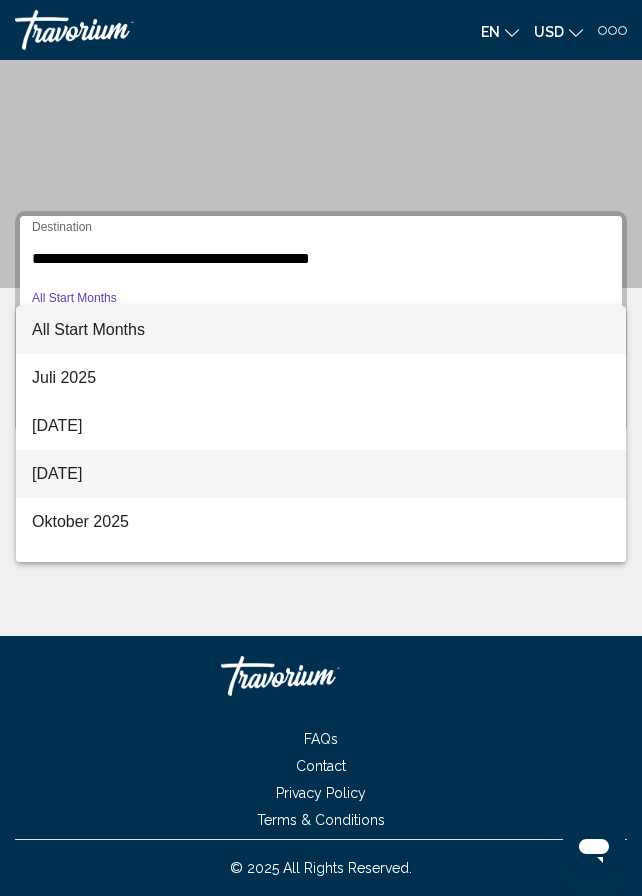 click on "[DATE]" at bounding box center (321, 474) 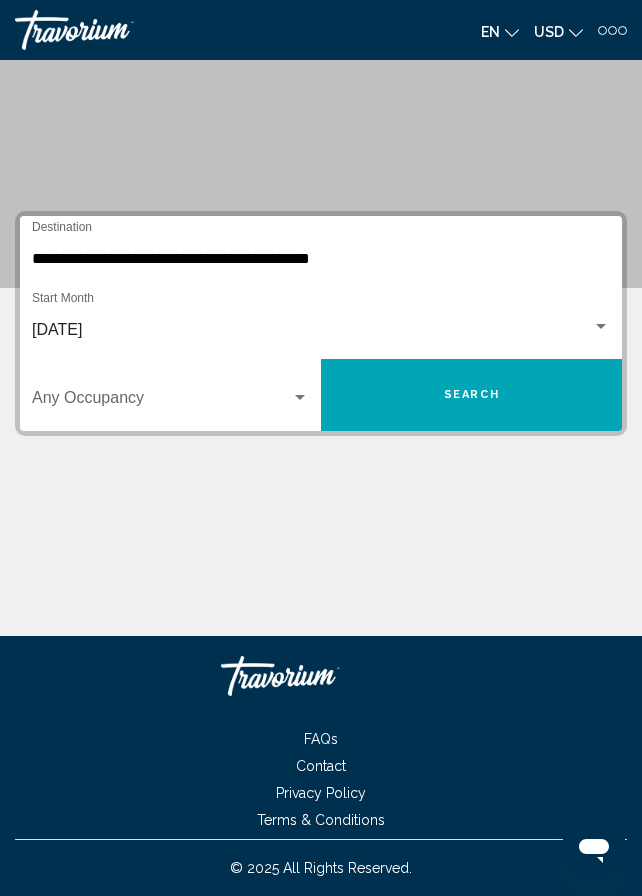 click on "Occupancy Any Occupancy" at bounding box center [170, 395] 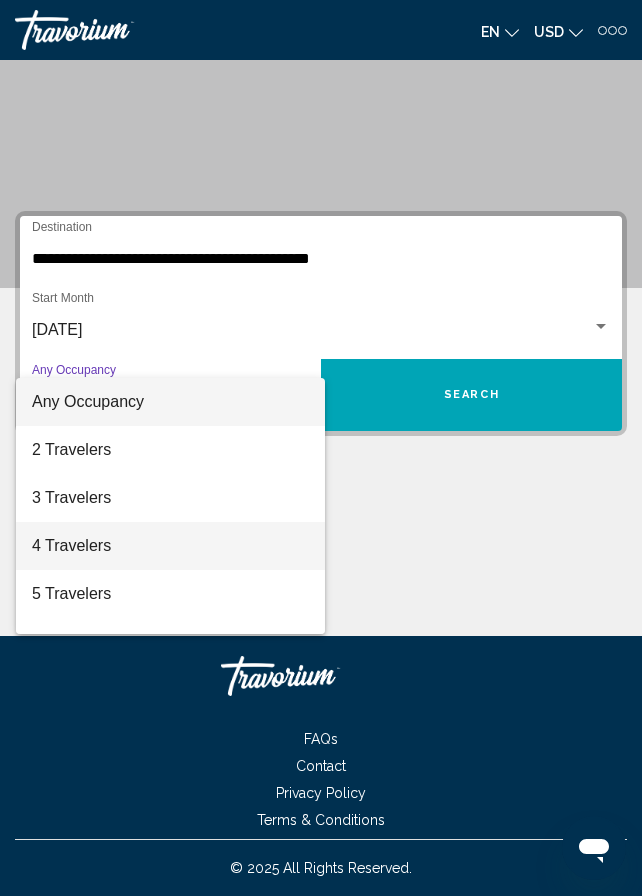 click on "4 Travelers" at bounding box center (170, 546) 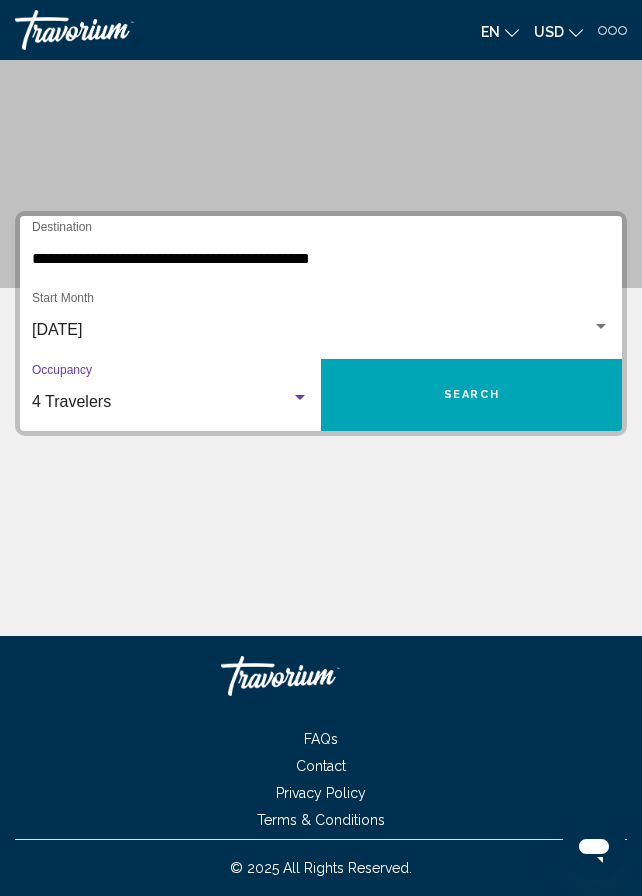click on "Search" at bounding box center (471, 395) 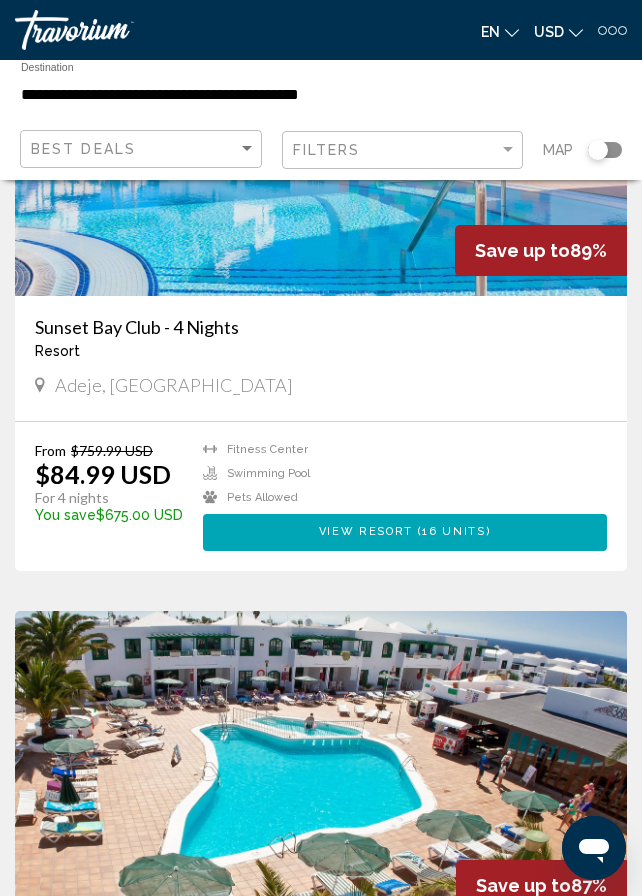 scroll, scrollTop: 1900, scrollLeft: 0, axis: vertical 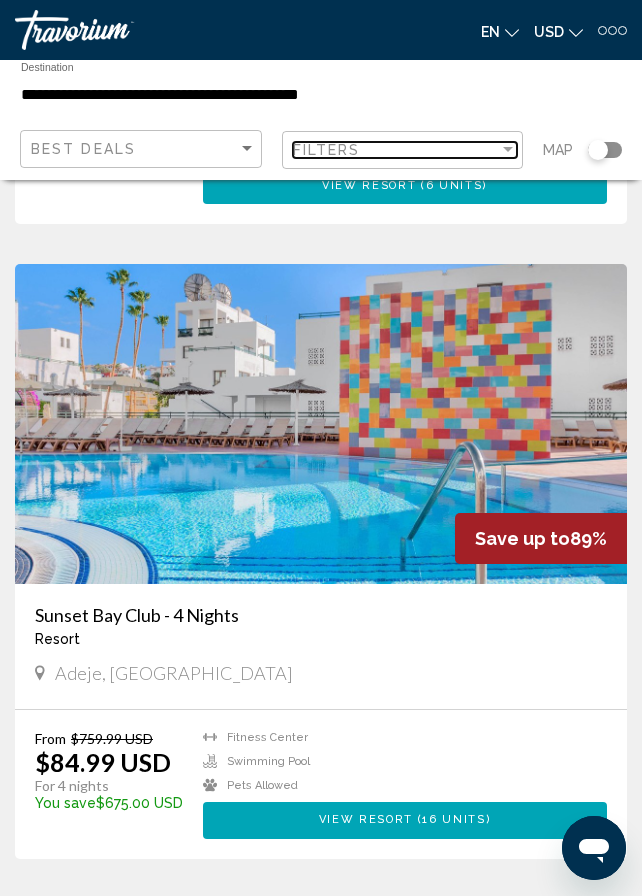 click on "Filters" at bounding box center (396, 150) 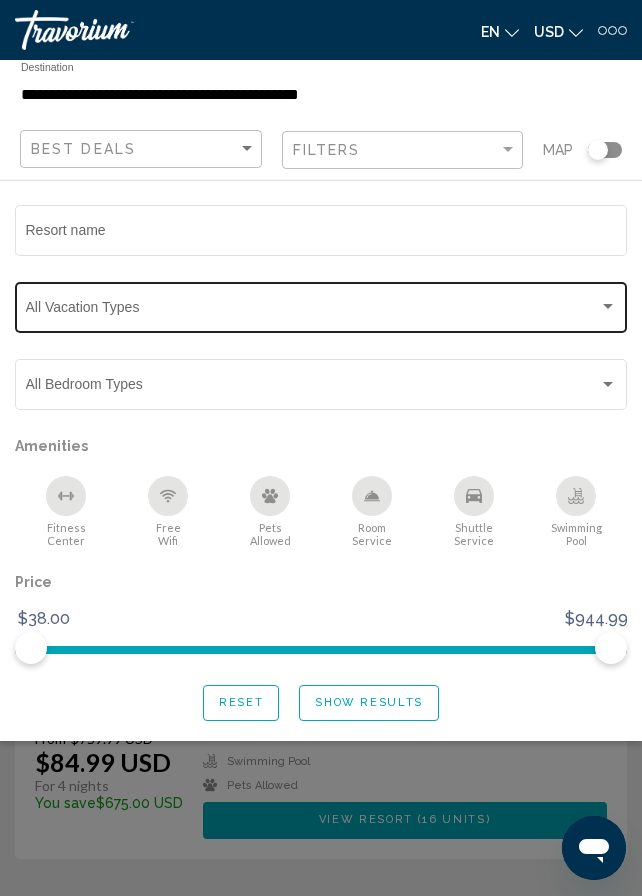click on "Vacation Types All Vacation Types" 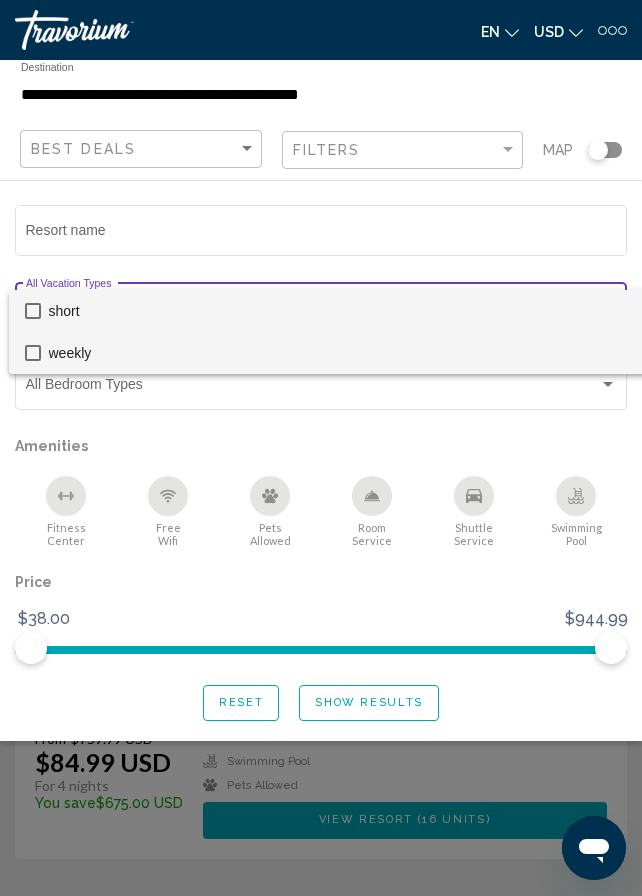 click on "weekly" at bounding box center [348, 353] 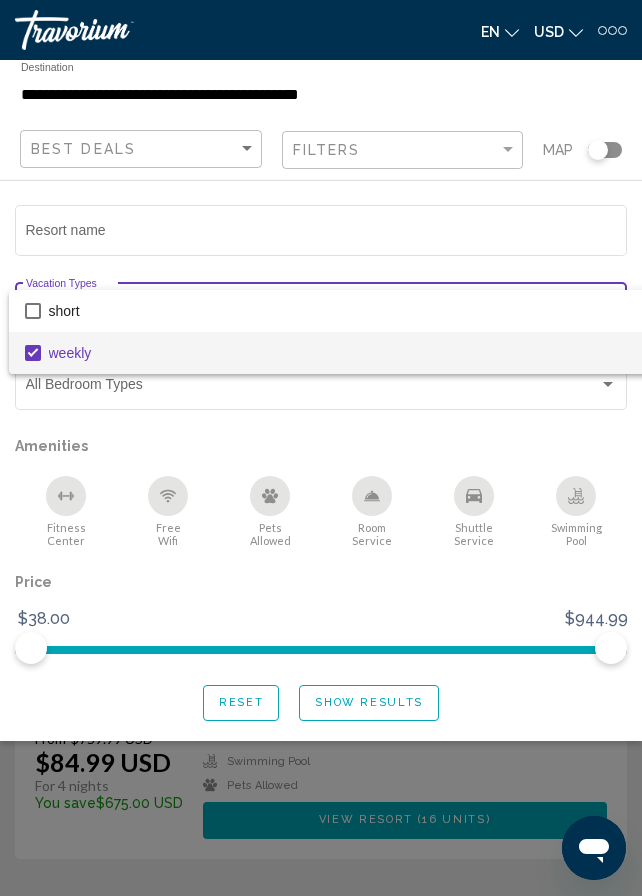 click at bounding box center (321, 448) 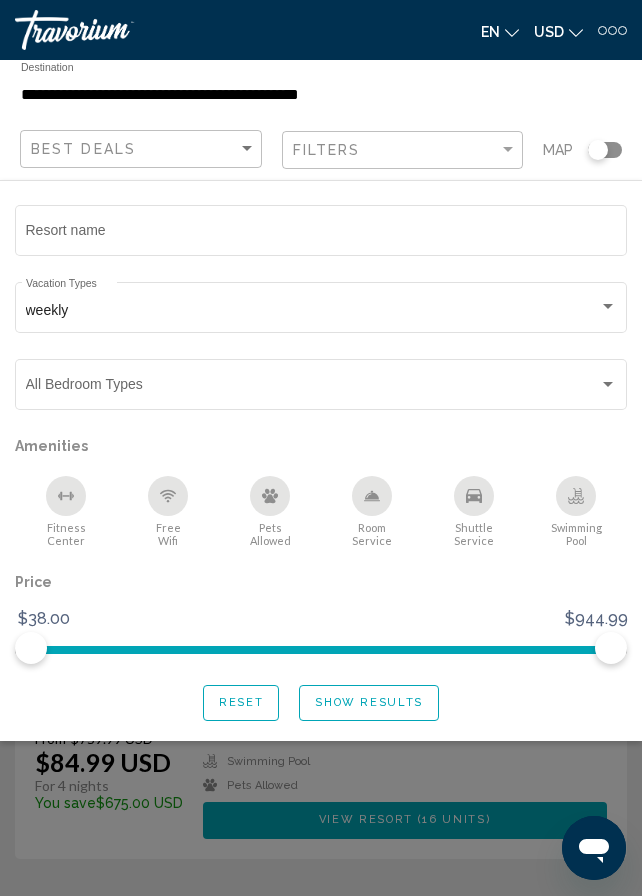 click on "Show Results" 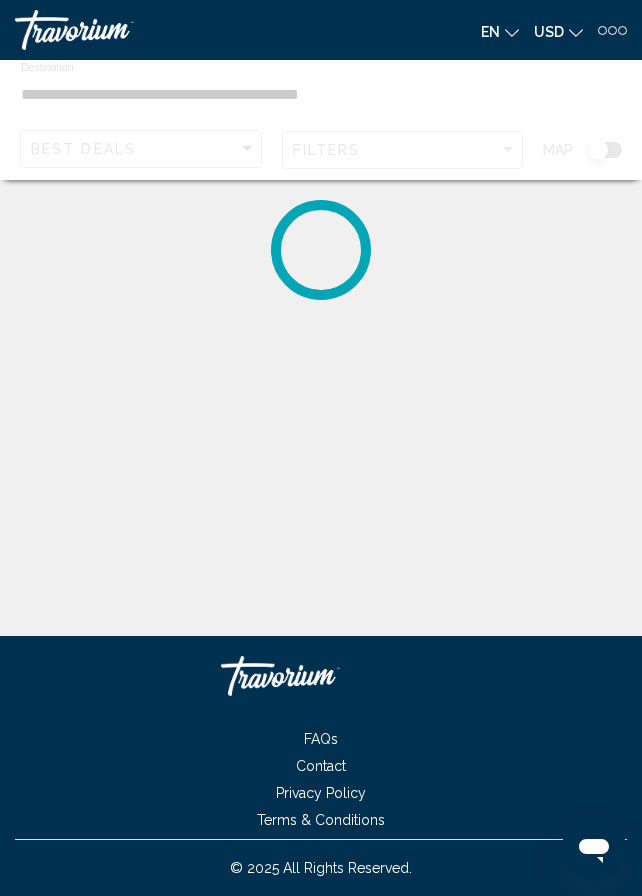 scroll, scrollTop: 0, scrollLeft: 0, axis: both 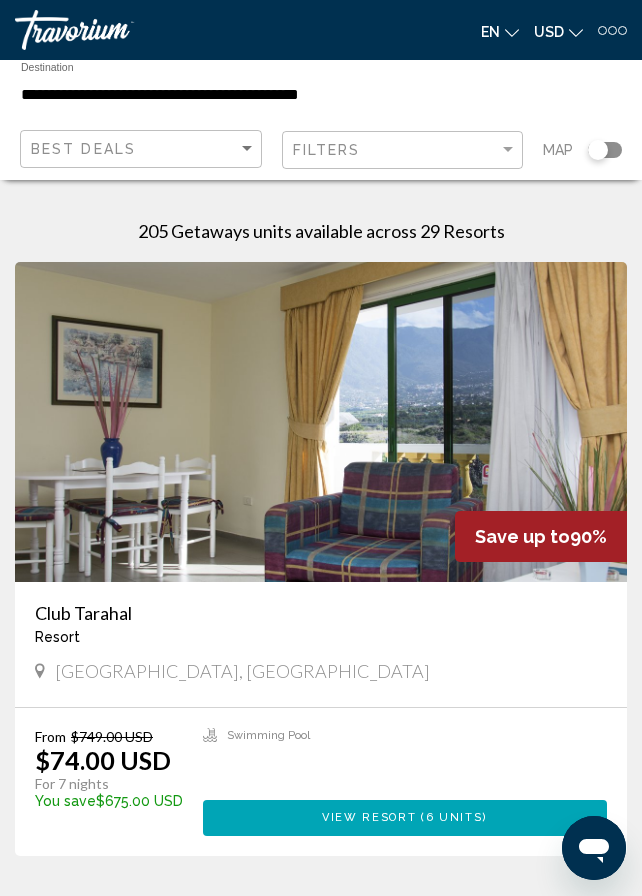click 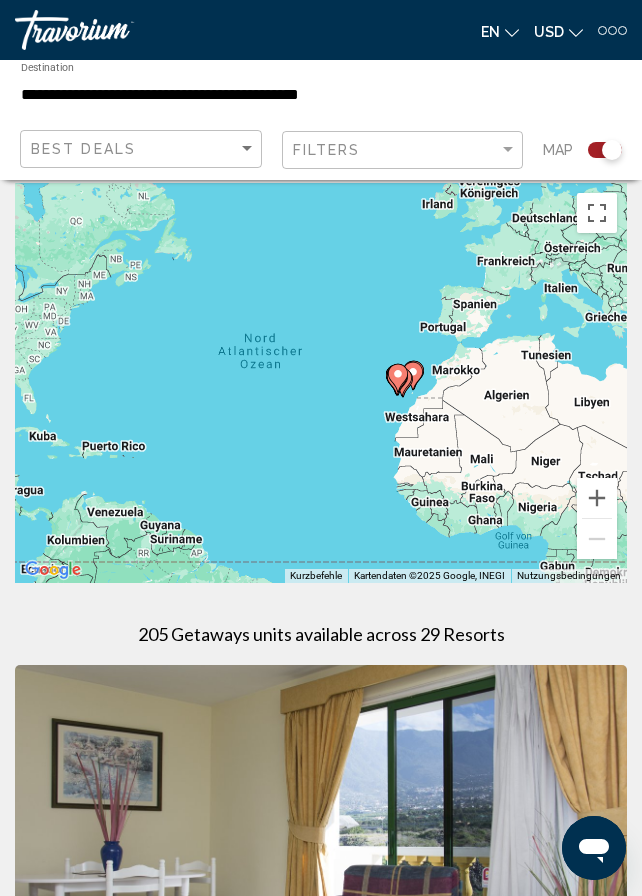 scroll, scrollTop: 0, scrollLeft: 0, axis: both 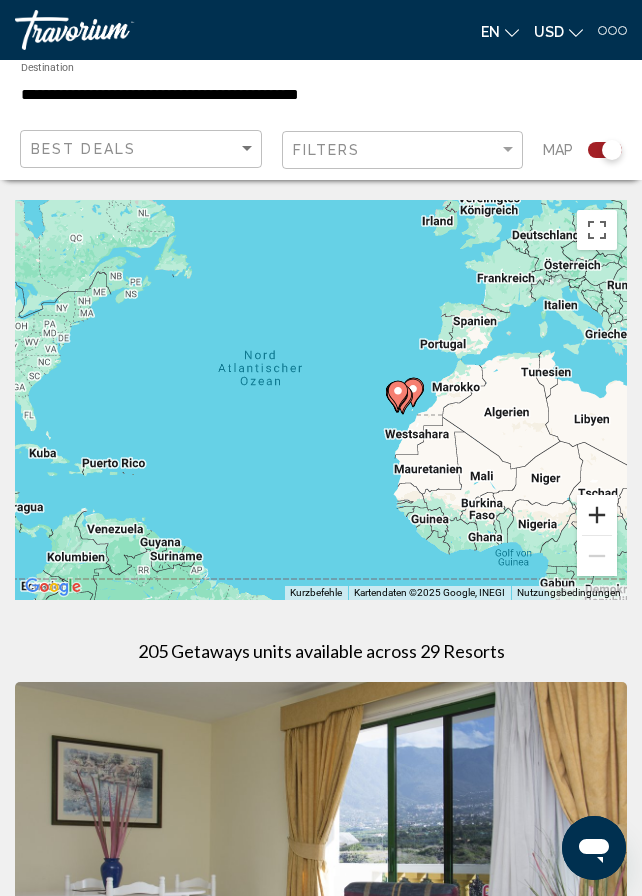 click at bounding box center [597, 515] 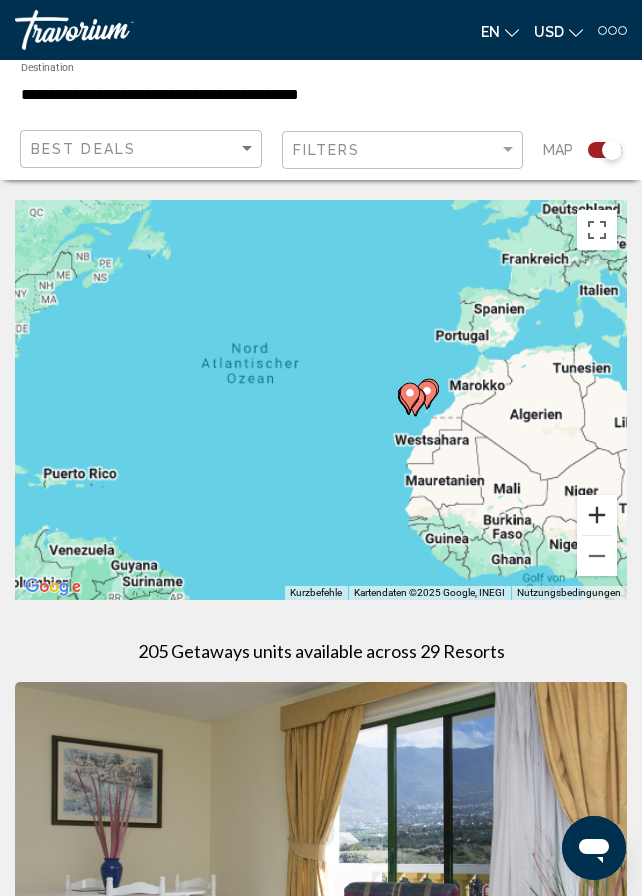 click at bounding box center (597, 515) 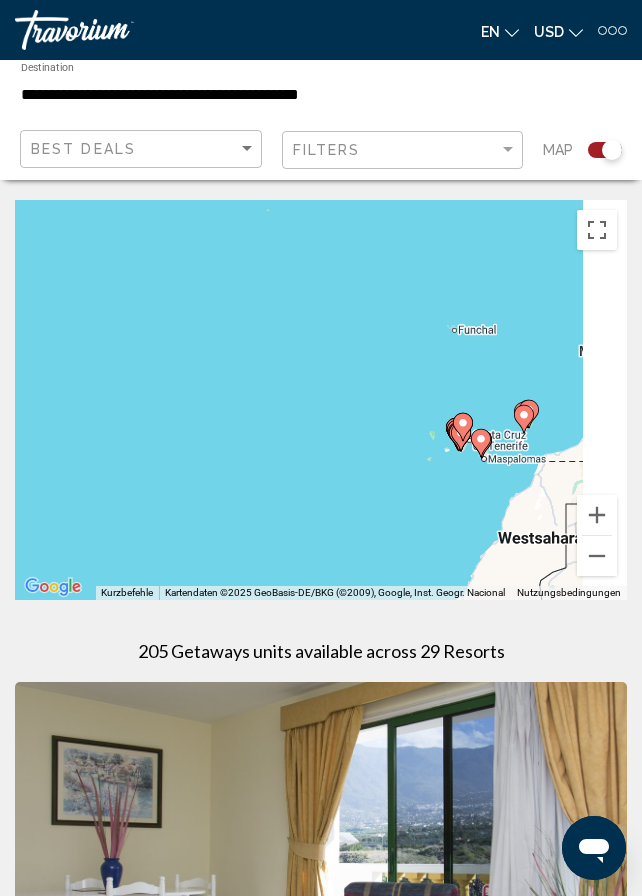 drag, startPoint x: 416, startPoint y: 469, endPoint x: 156, endPoint y: 461, distance: 260.12305 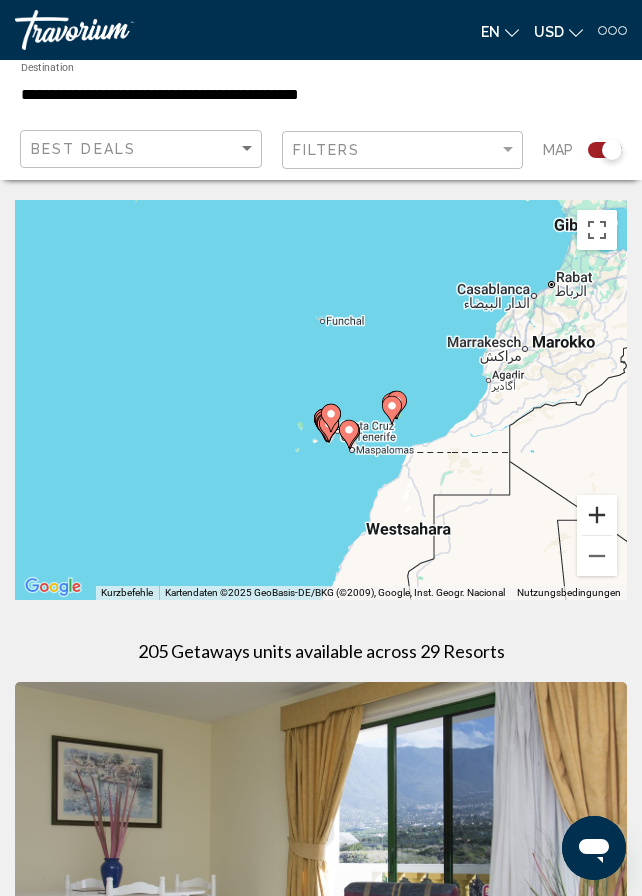 click at bounding box center [597, 515] 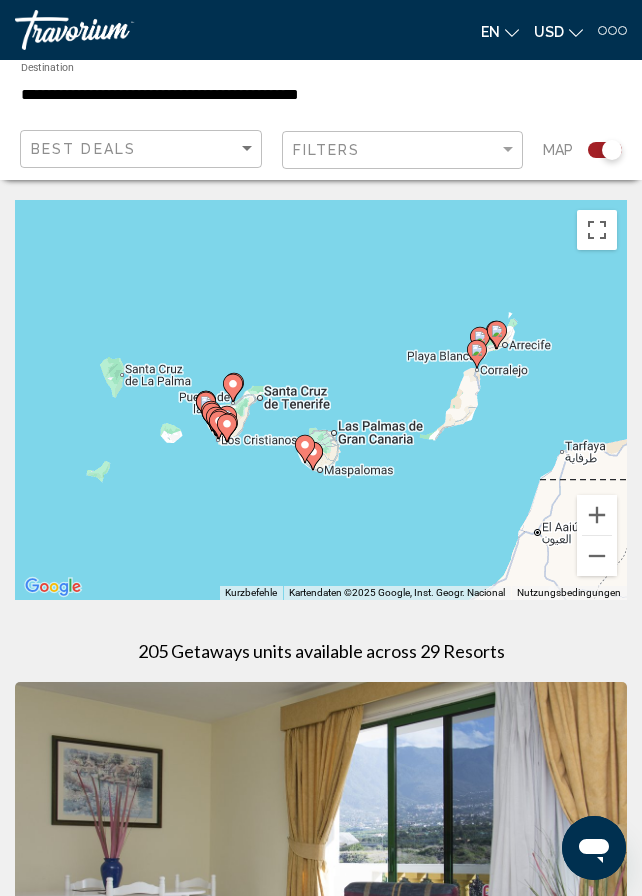 drag, startPoint x: 459, startPoint y: 465, endPoint x: 349, endPoint y: 350, distance: 159.1383 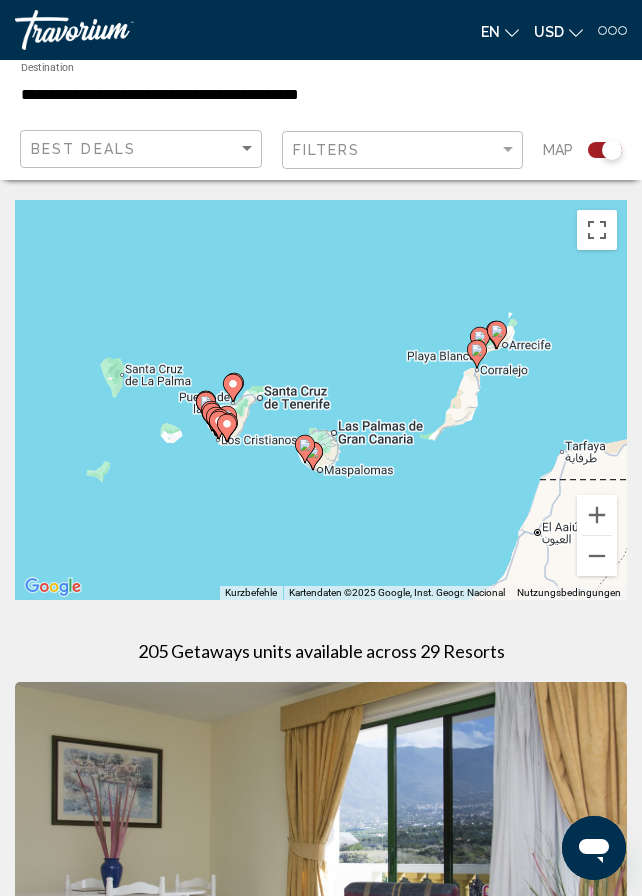 click on "Um von einem Element zum anderen zu gelangen, drückst du die Pfeiltasten entsprechend. Um den Modus zum Ziehen mit der Tastatur zu aktivieren, drückst du Alt + Eingabetaste. Wenn du den Modus aktiviert hast, kannst du die Markierung mit den Pfeiltasten verschieben. Nachdem du sie an die gewünschte Stelle gezogen bzw. verschoben hast, drückst du einfach die Eingabetaste. Durch Drücken der Esc-Taste kannst du den Vorgang abbrechen." at bounding box center (321, 400) 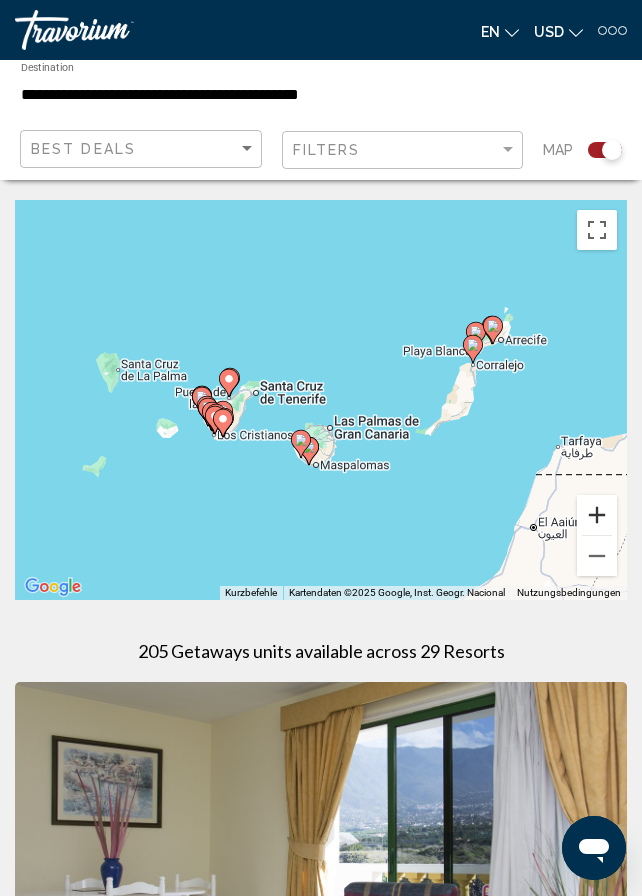click at bounding box center [597, 515] 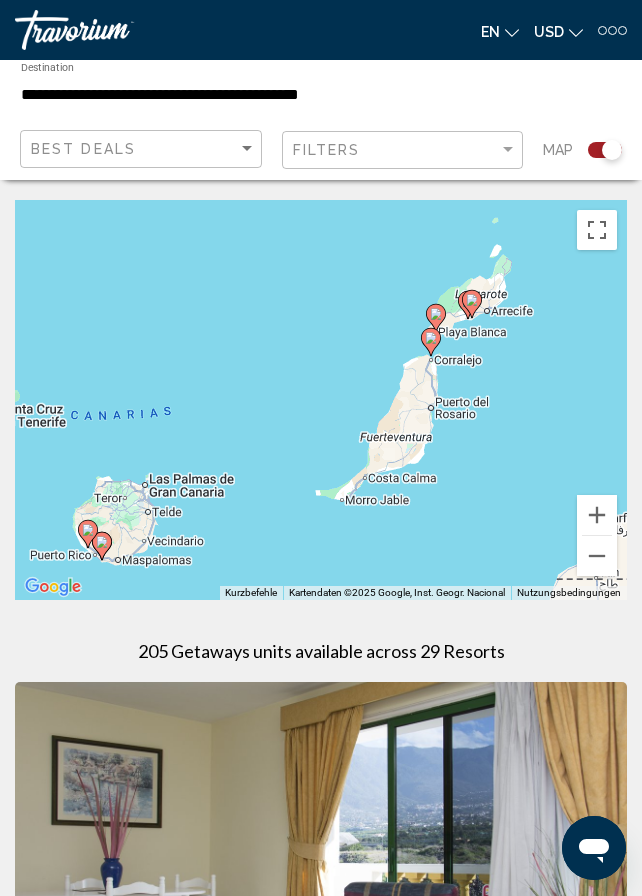 drag, startPoint x: 412, startPoint y: 477, endPoint x: 230, endPoint y: 505, distance: 184.14125 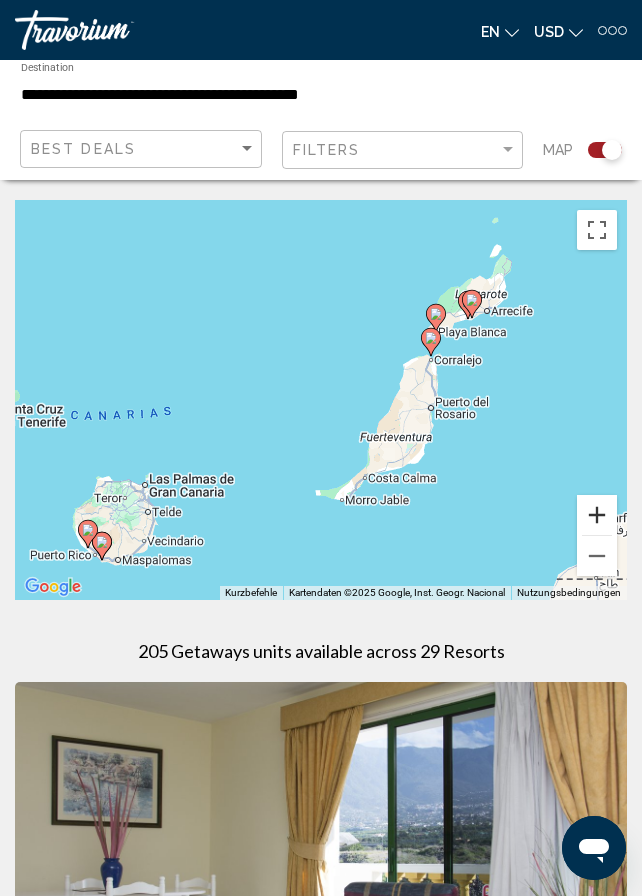 click at bounding box center (597, 515) 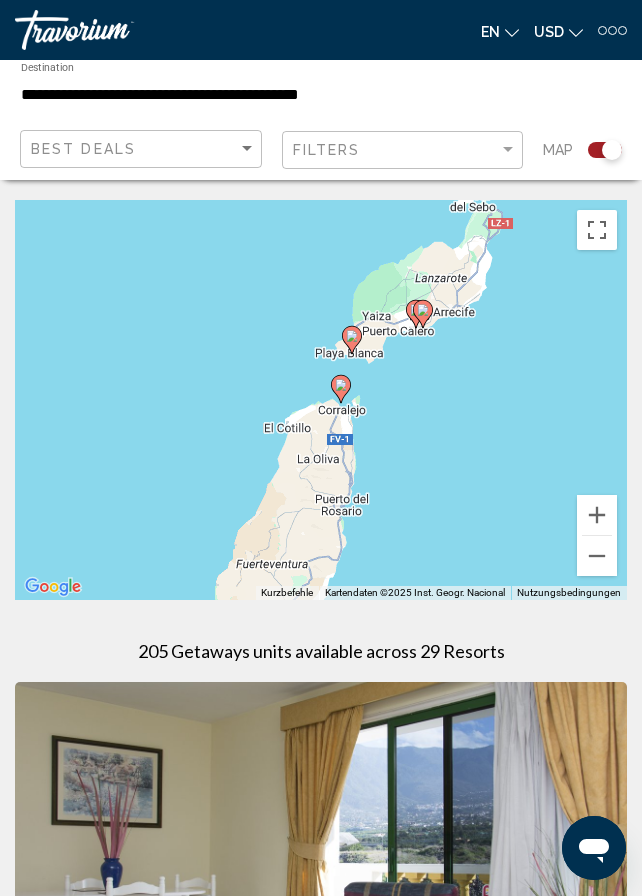 drag, startPoint x: 561, startPoint y: 352, endPoint x: 346, endPoint y: 447, distance: 235.05319 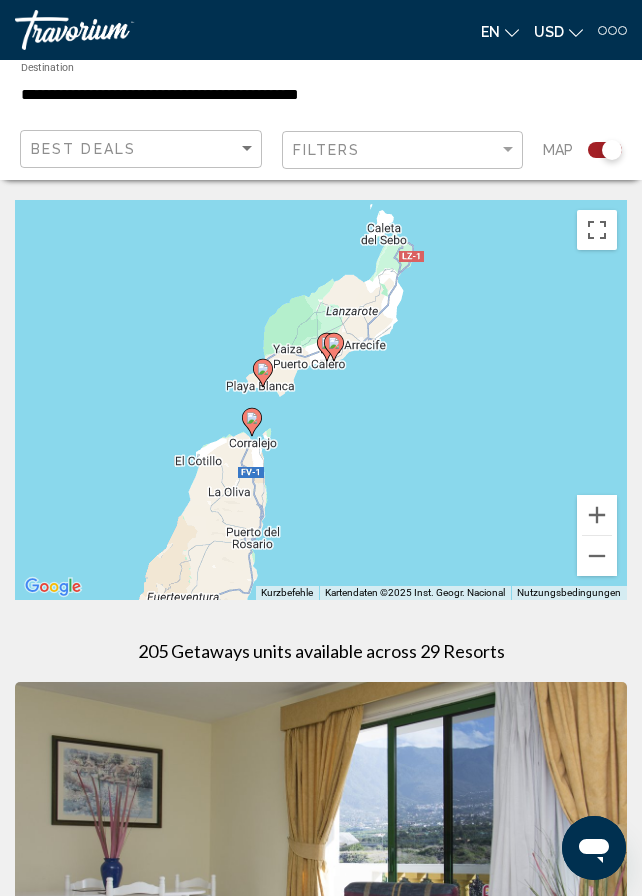 drag, startPoint x: 451, startPoint y: 343, endPoint x: 367, endPoint y: 384, distance: 93.471924 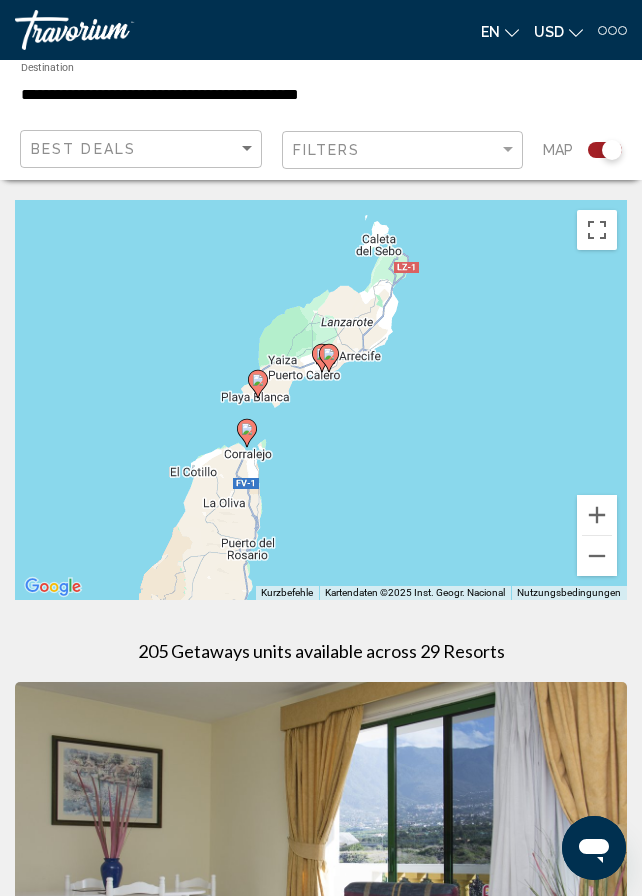 click 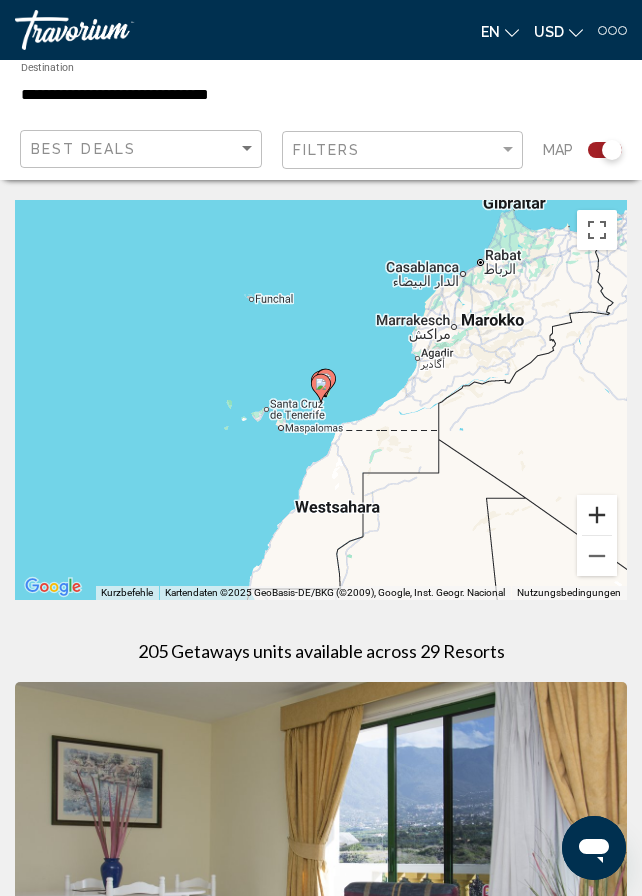 click at bounding box center (597, 515) 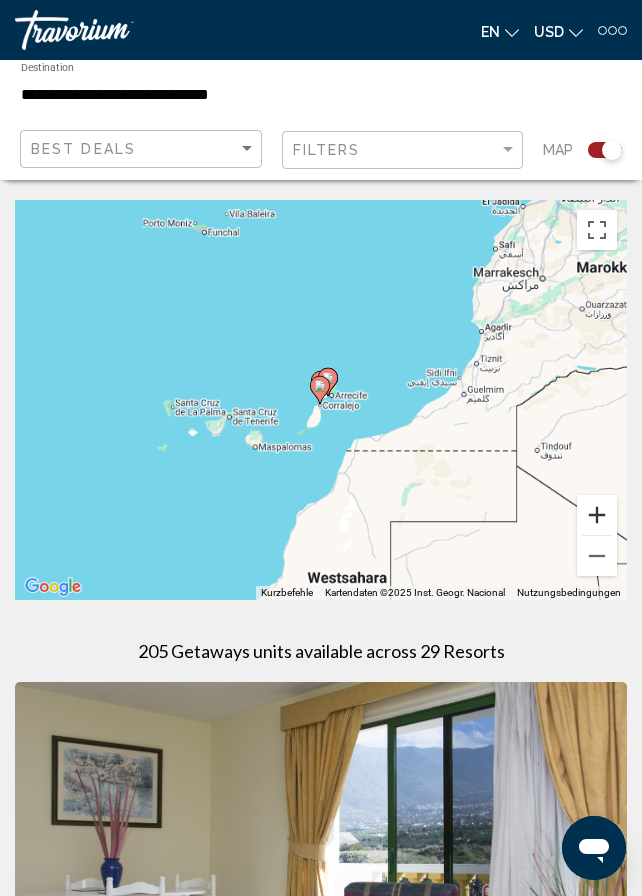 click at bounding box center [597, 515] 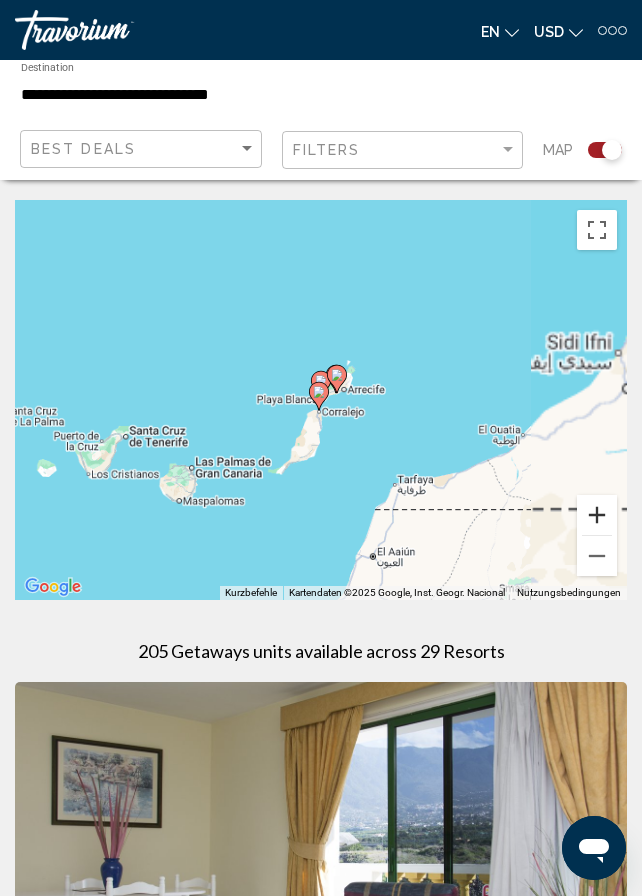 click at bounding box center (597, 515) 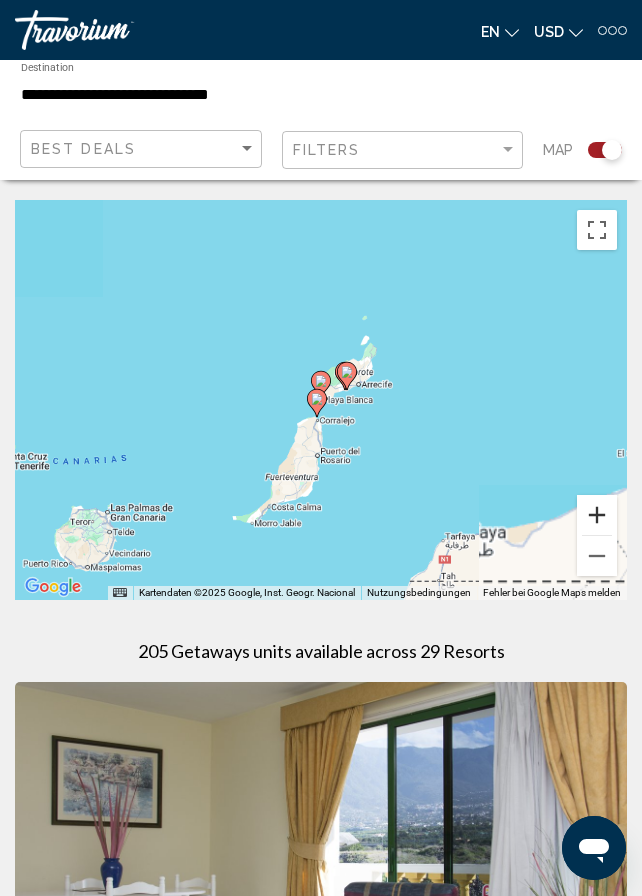 click at bounding box center [597, 515] 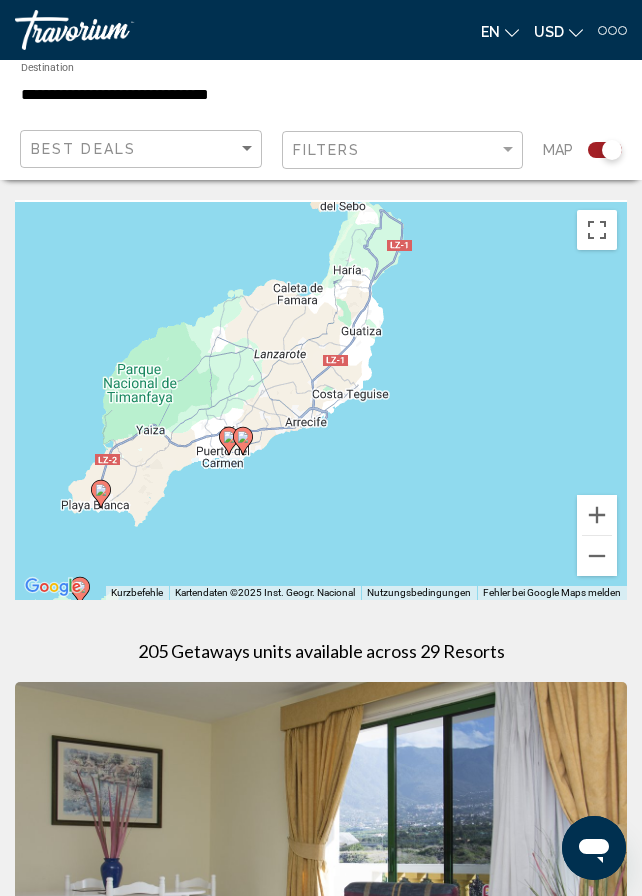 drag, startPoint x: 432, startPoint y: 368, endPoint x: 204, endPoint y: 543, distance: 287.41782 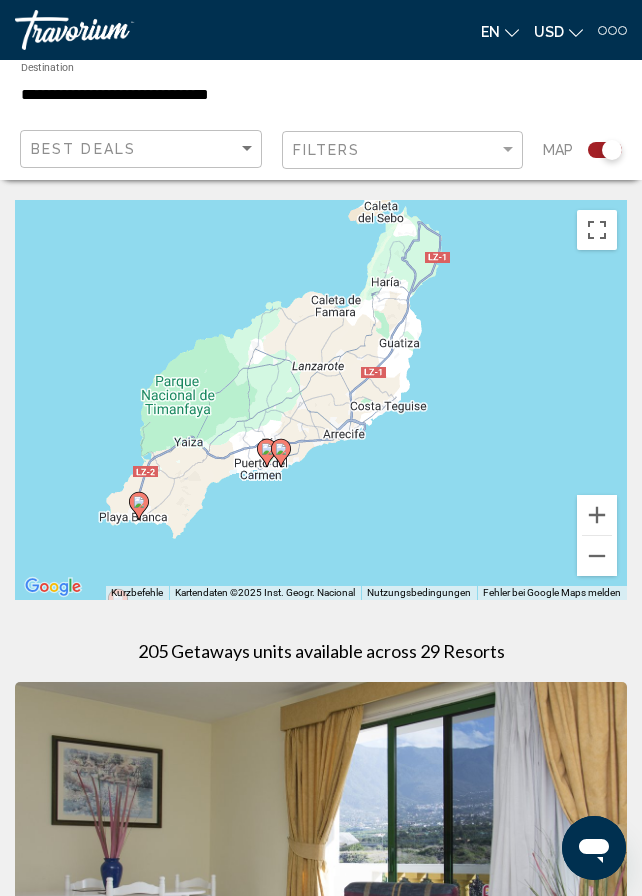 drag, startPoint x: 380, startPoint y: 384, endPoint x: 435, endPoint y: 312, distance: 90.60353 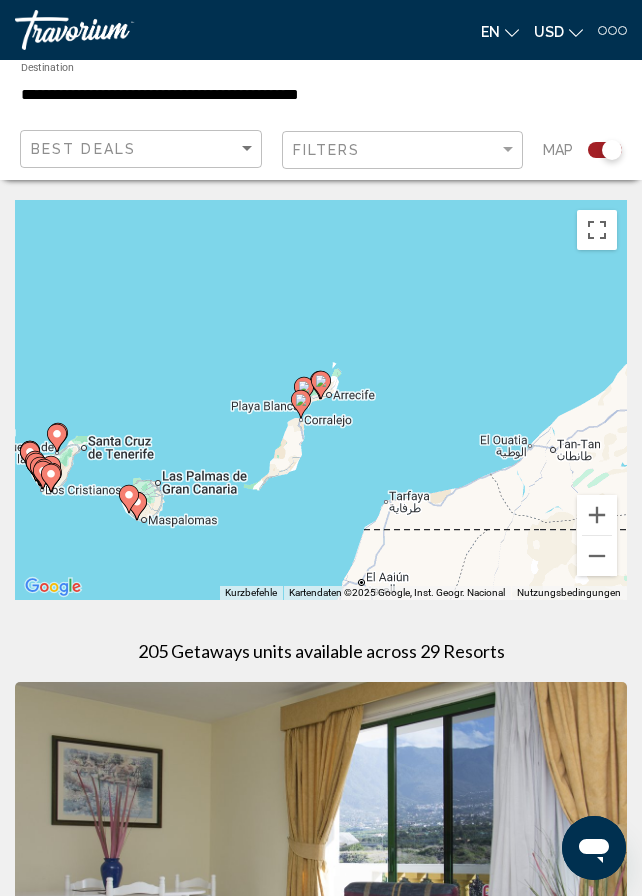 click 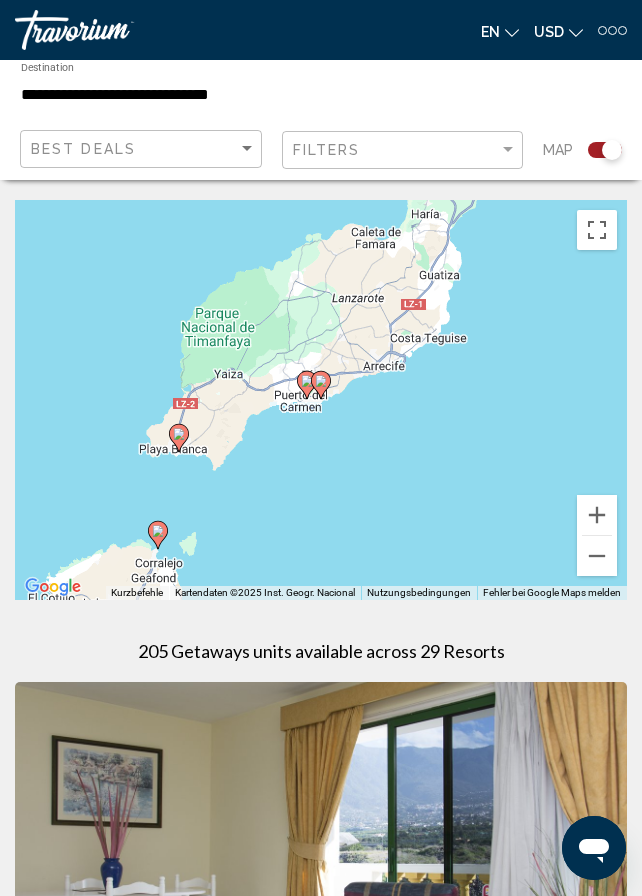 click 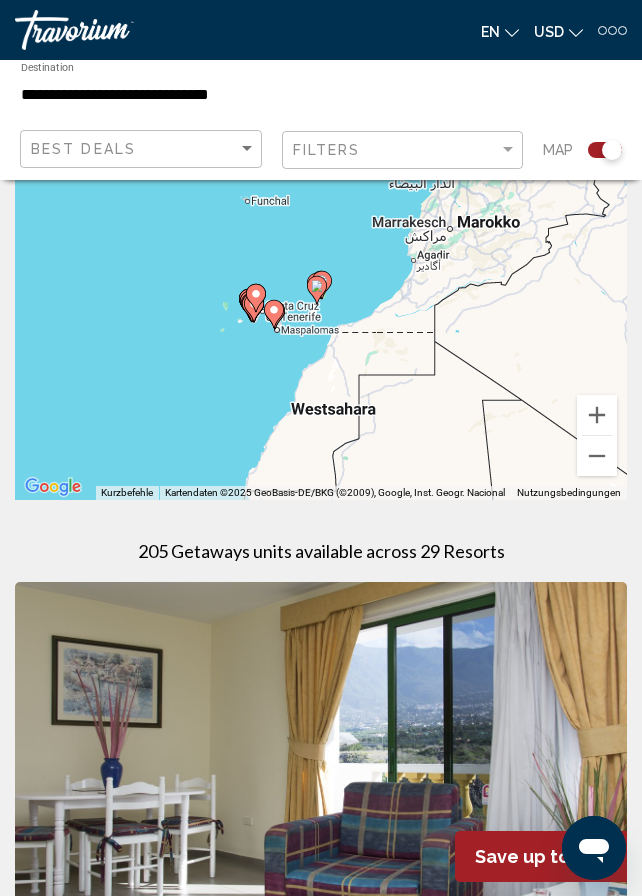 scroll, scrollTop: 0, scrollLeft: 0, axis: both 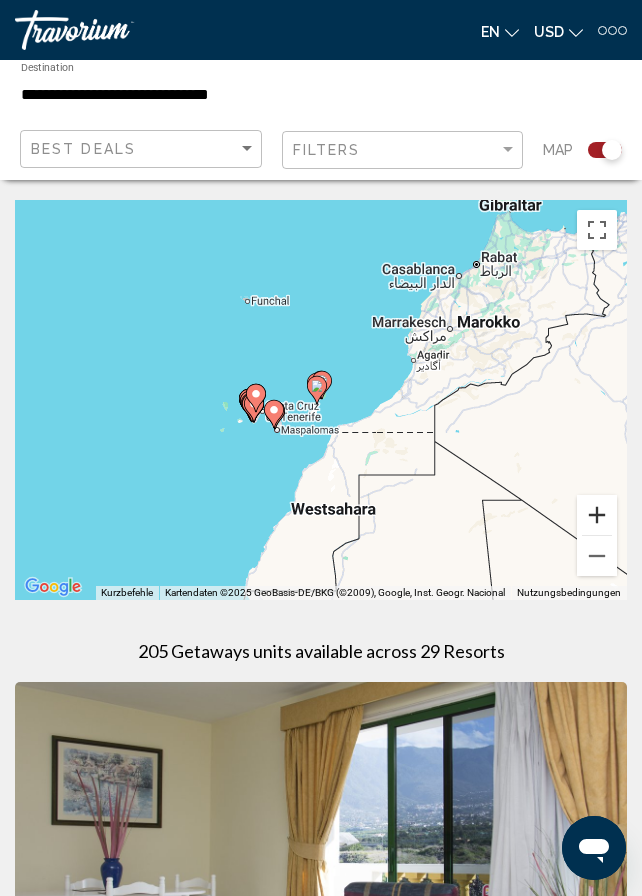 click at bounding box center [597, 515] 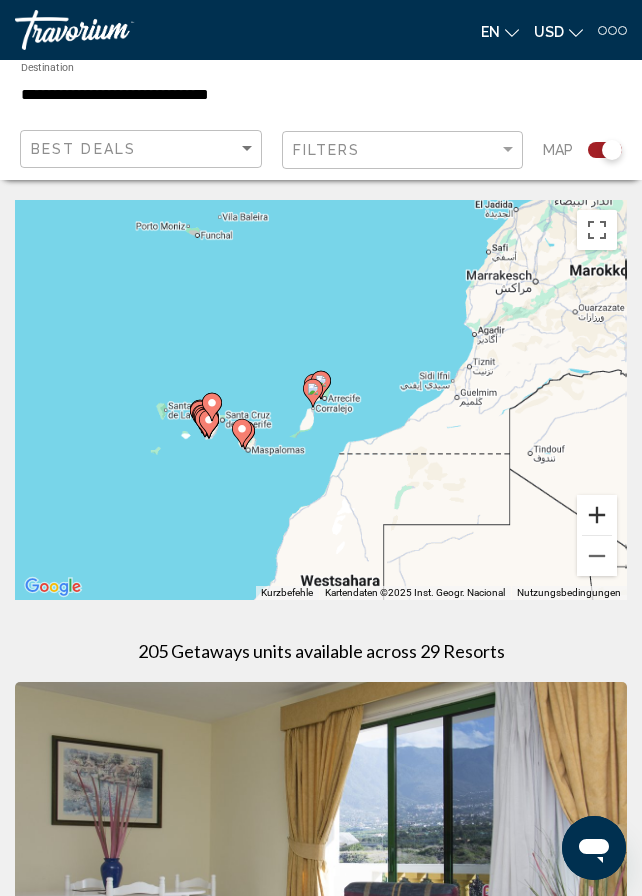 click at bounding box center [597, 515] 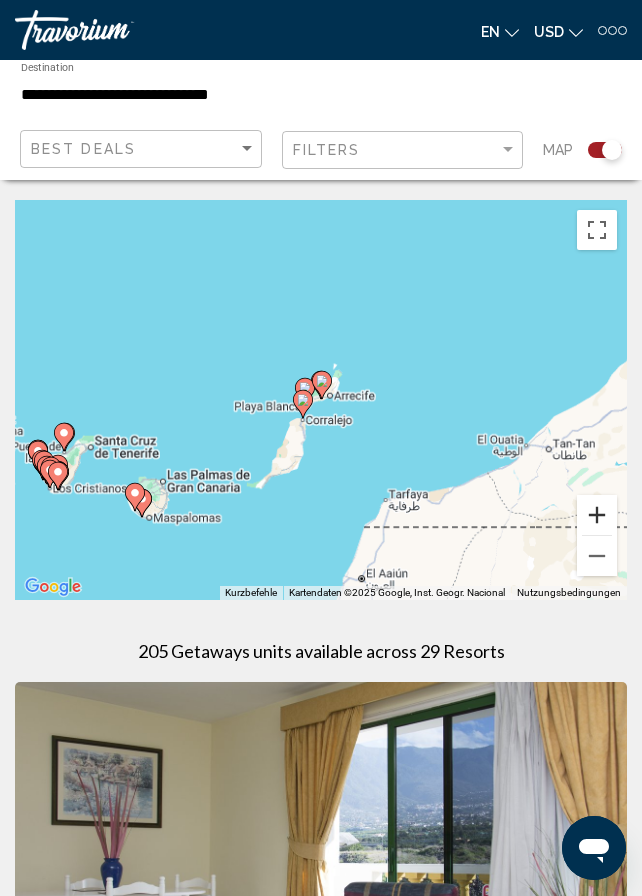 click at bounding box center (597, 515) 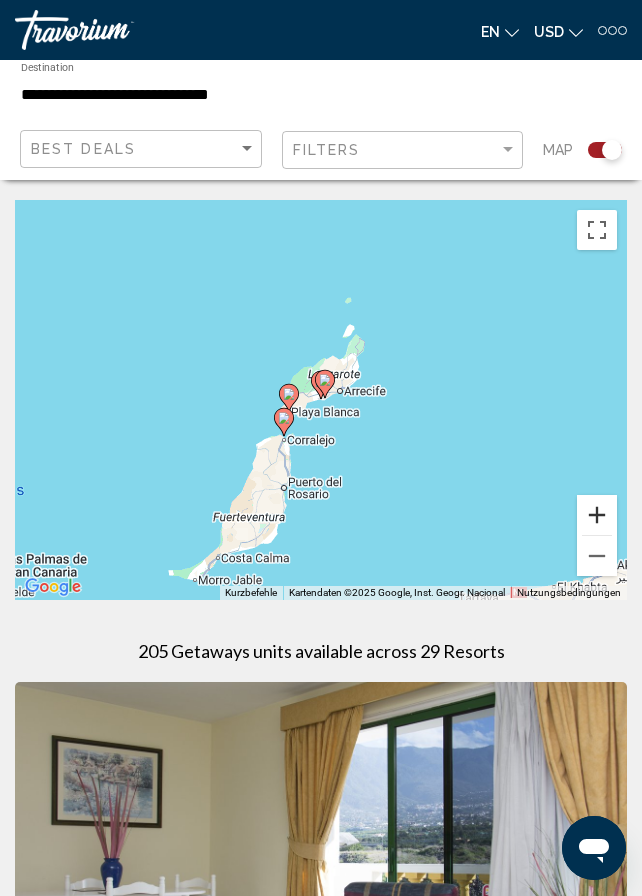 click at bounding box center [597, 515] 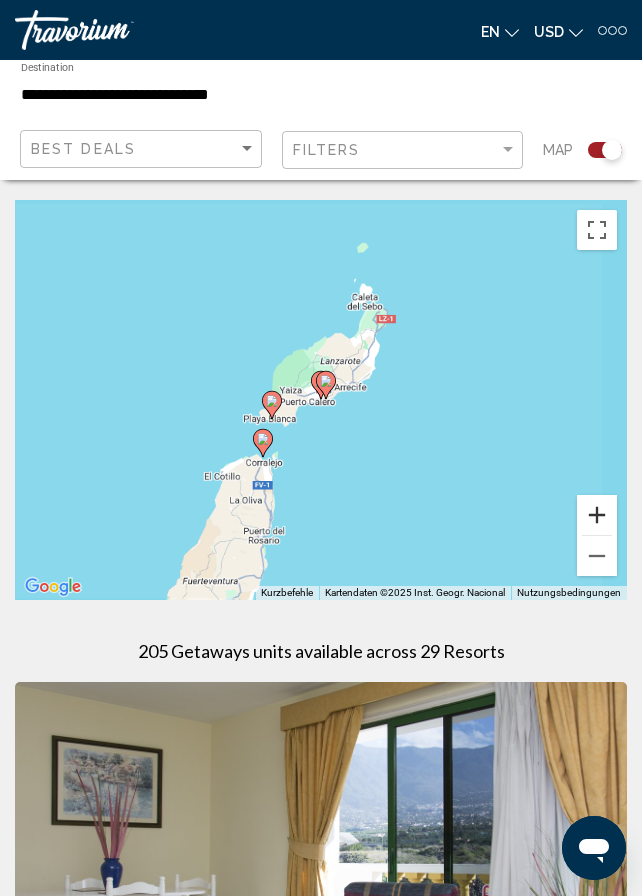 click at bounding box center [597, 515] 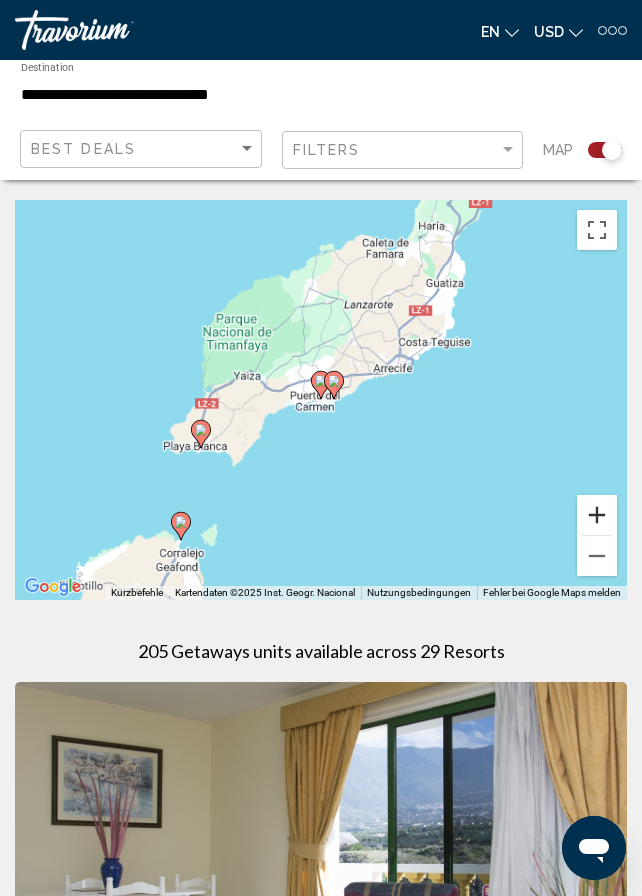 click at bounding box center [597, 515] 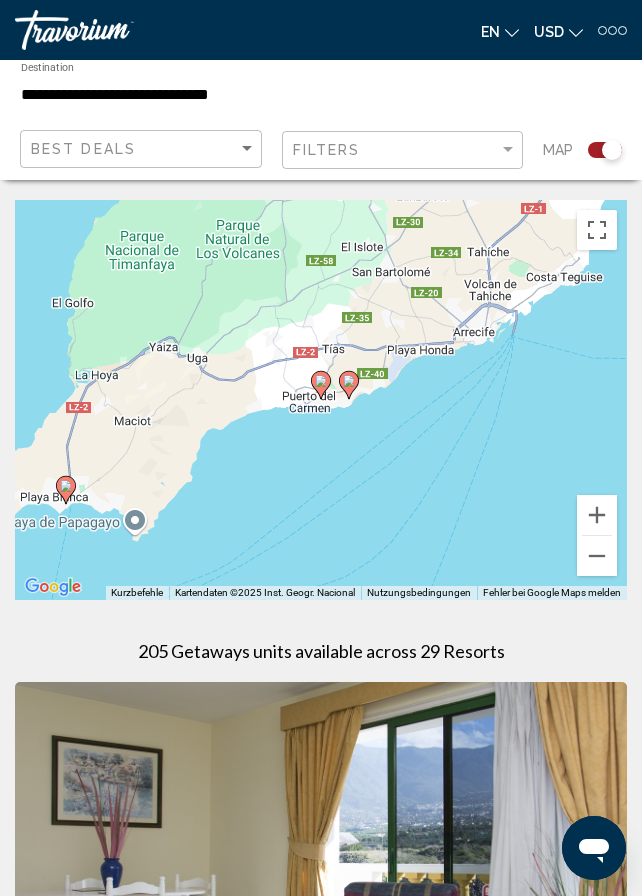 click 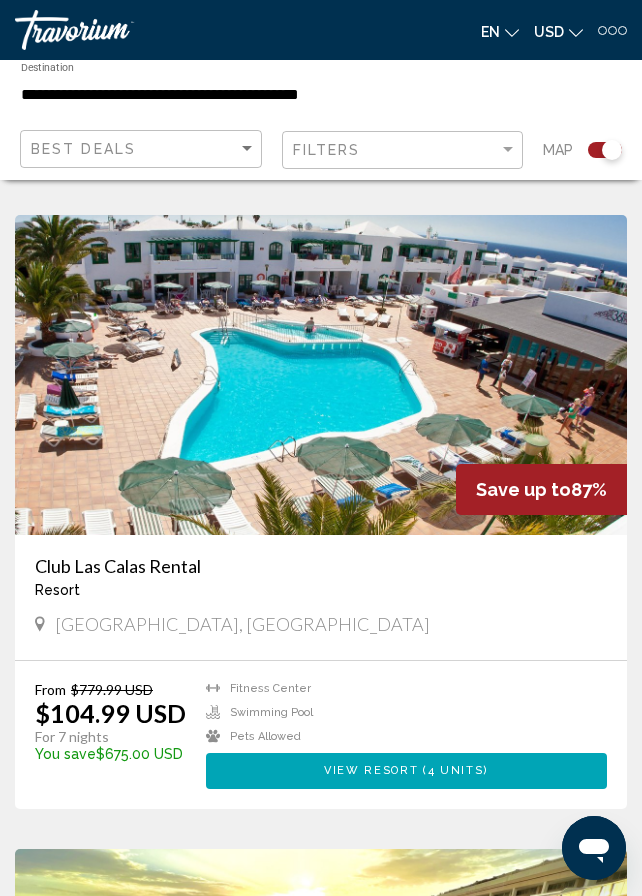 scroll, scrollTop: 1800, scrollLeft: 0, axis: vertical 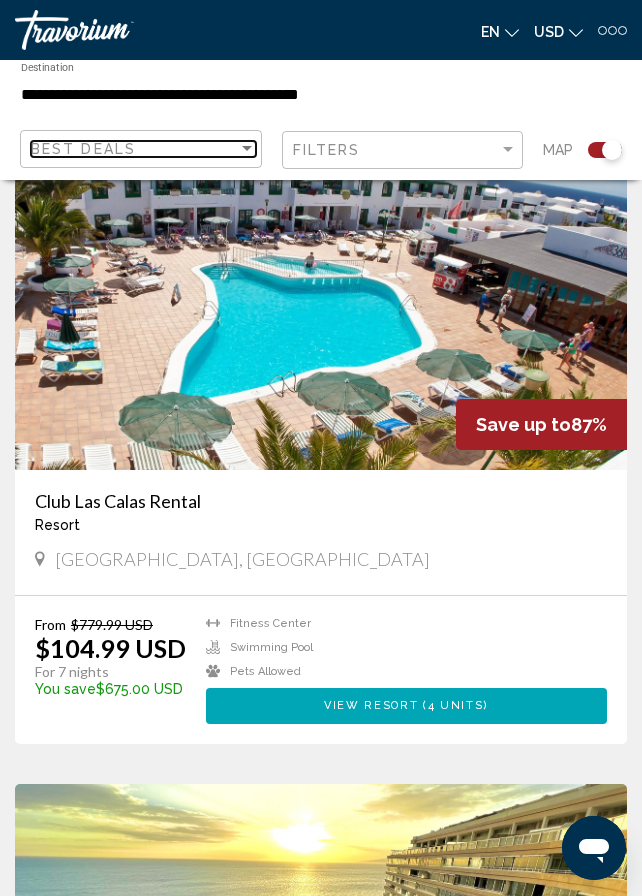 click on "Best Deals" at bounding box center [134, 149] 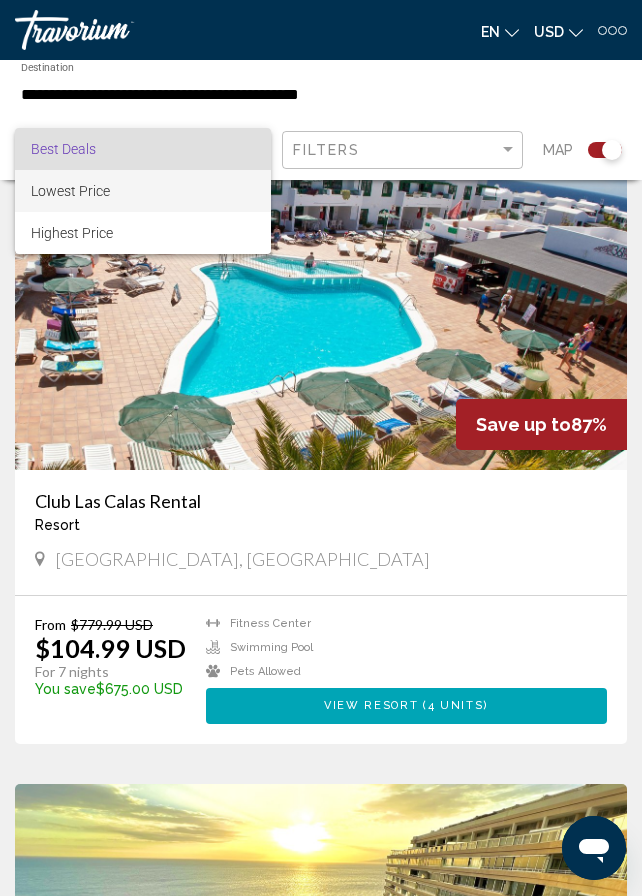 click on "Lowest Price" at bounding box center [143, 191] 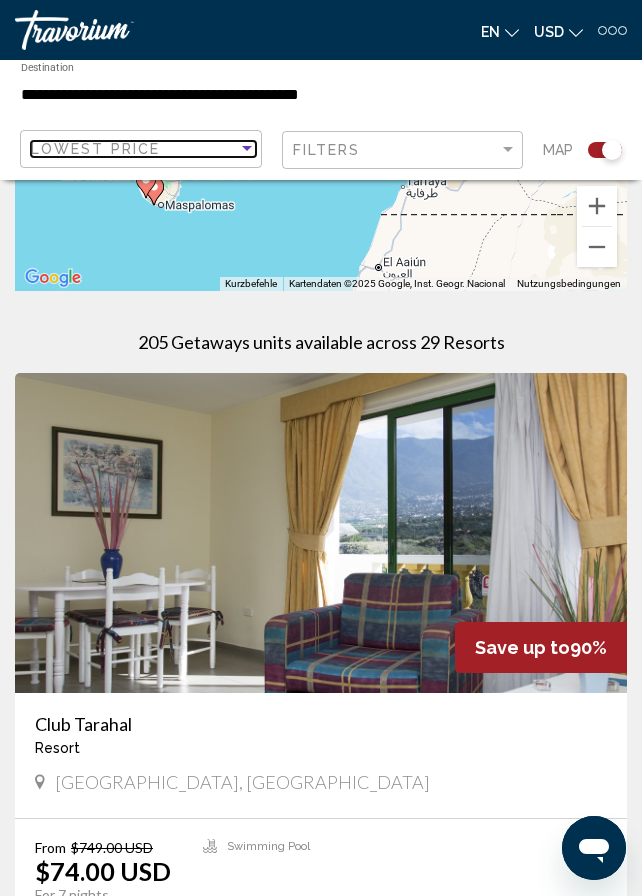 scroll, scrollTop: 0, scrollLeft: 0, axis: both 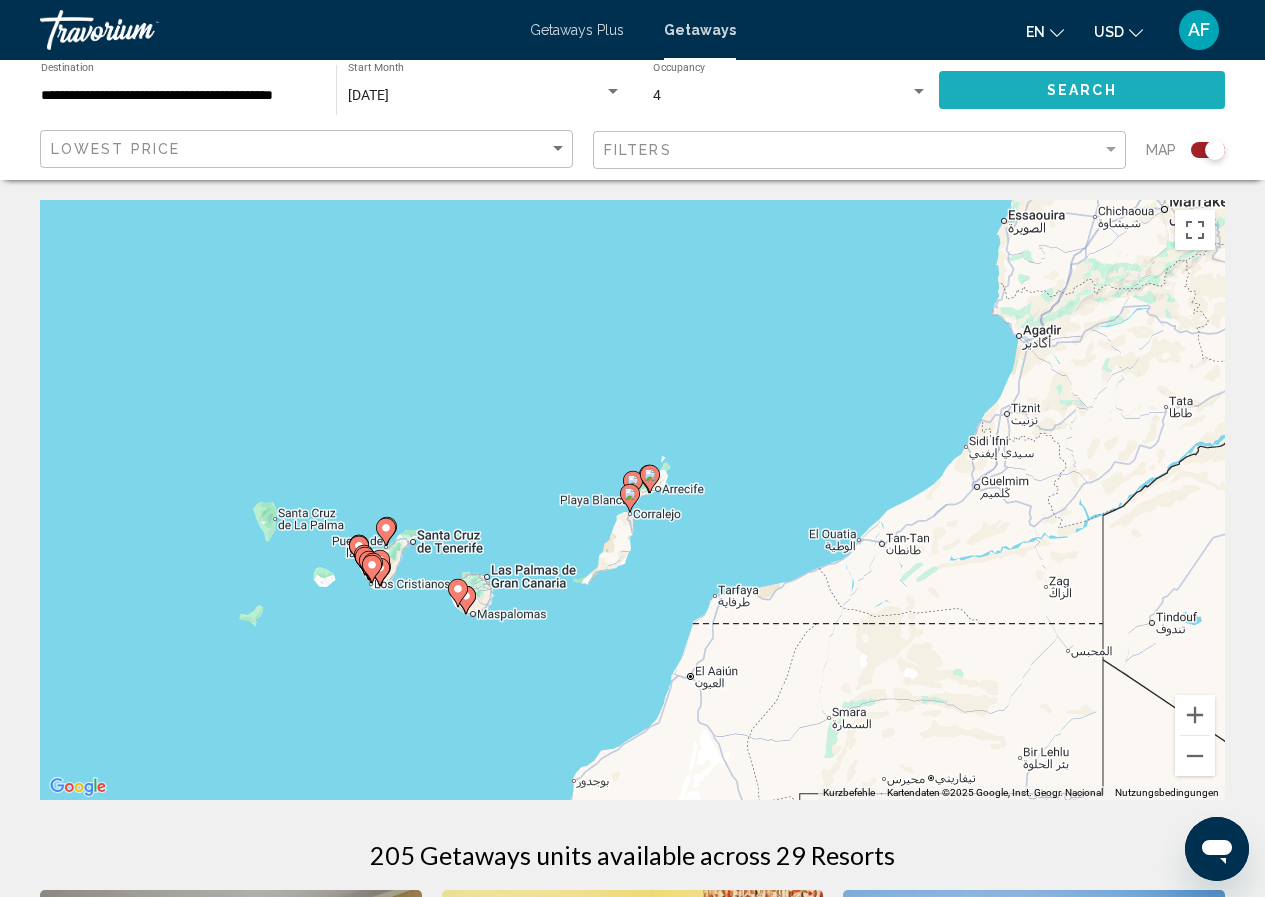 click on "Search" 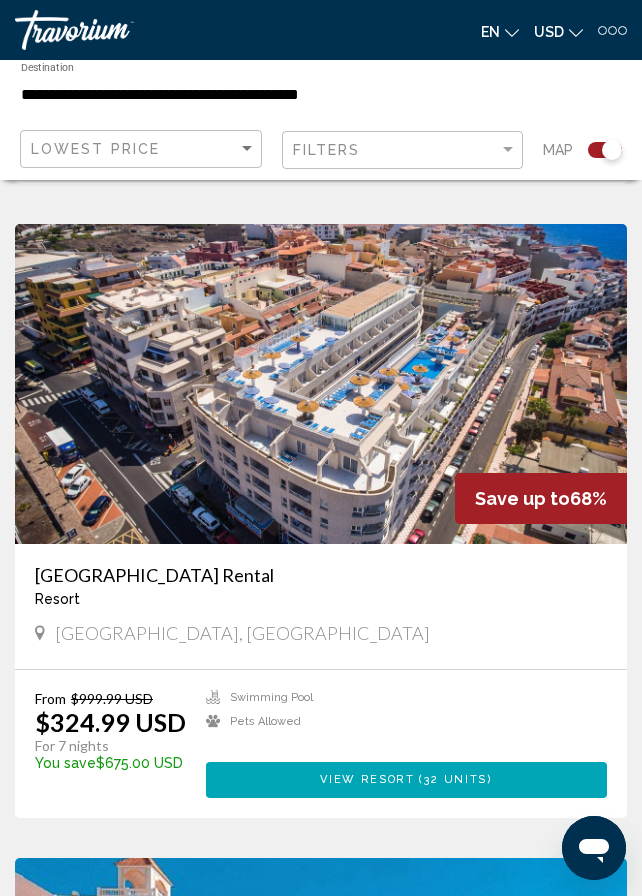 scroll, scrollTop: 6200, scrollLeft: 0, axis: vertical 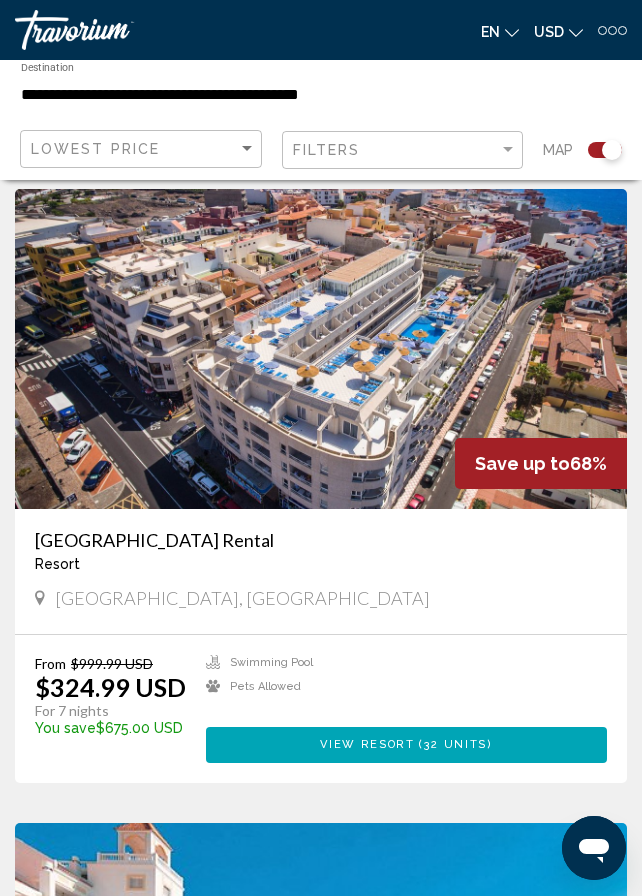 click at bounding box center (321, 349) 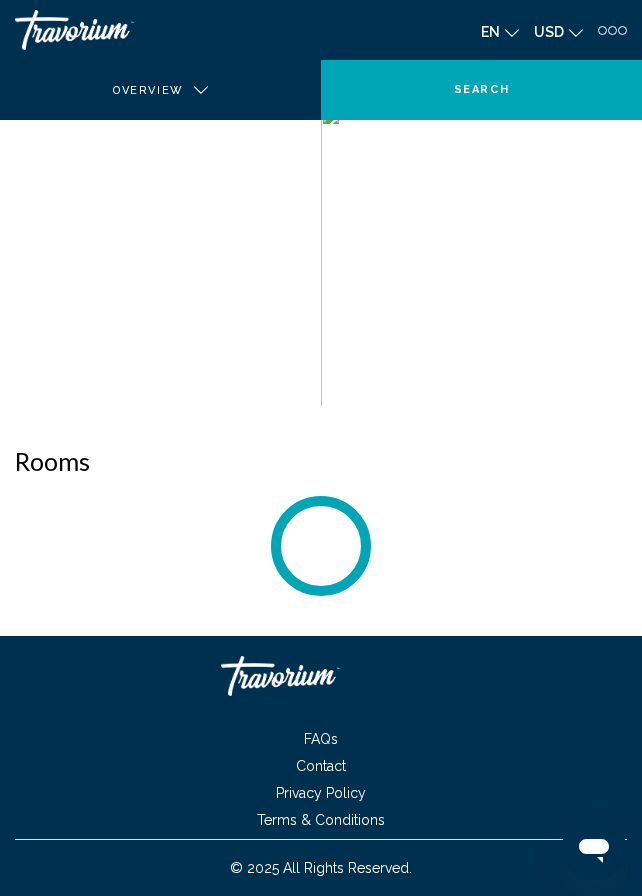 scroll, scrollTop: 0, scrollLeft: 0, axis: both 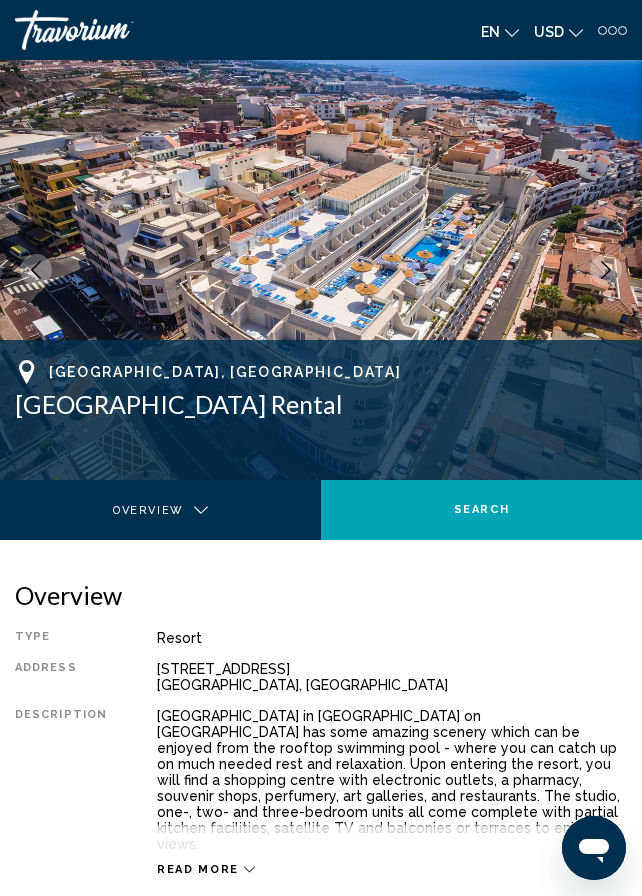 click at bounding box center [606, 270] 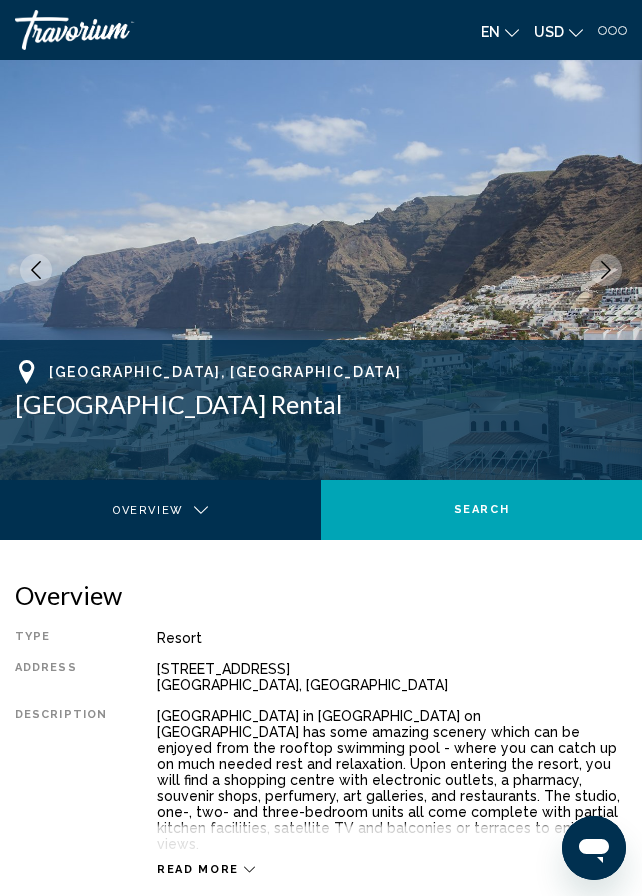 click 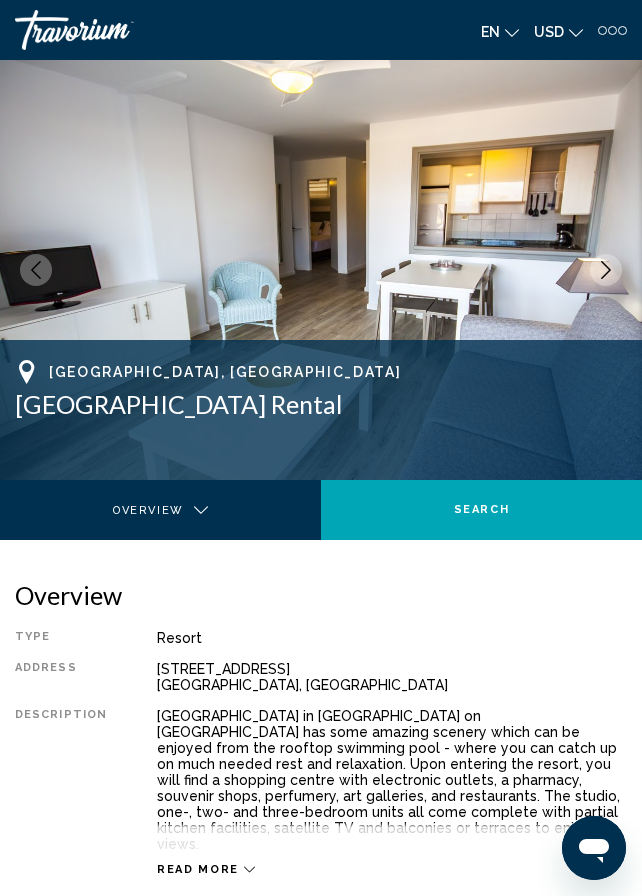 click 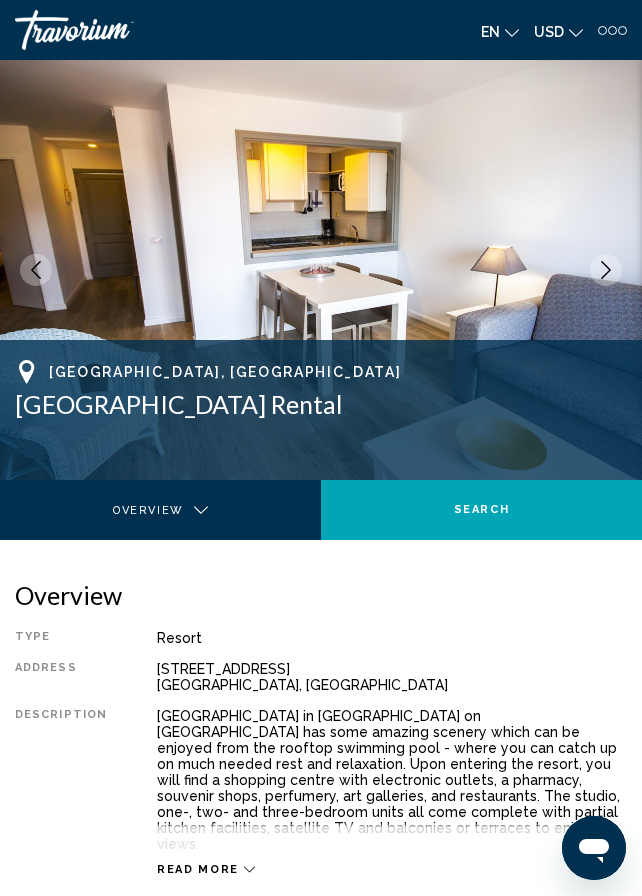 click 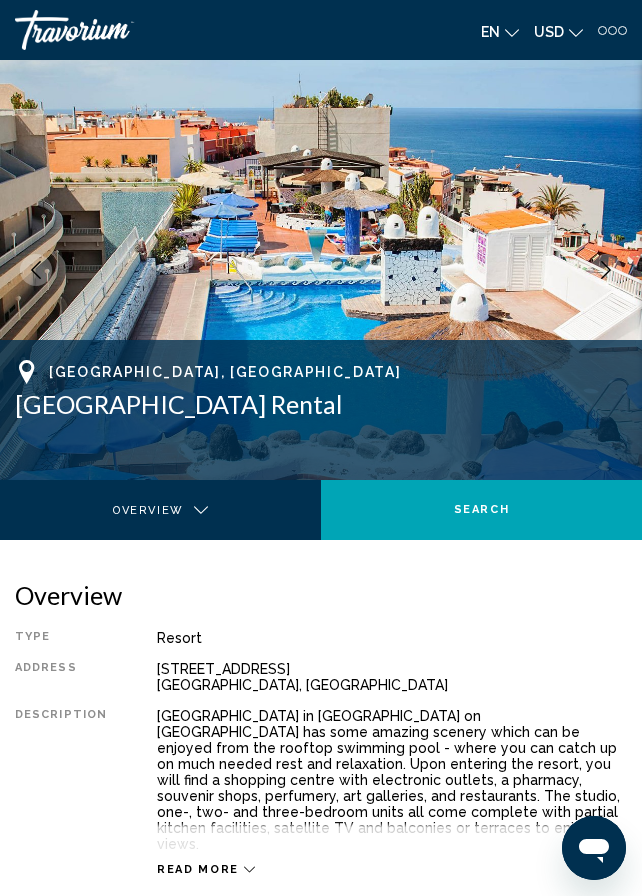 click 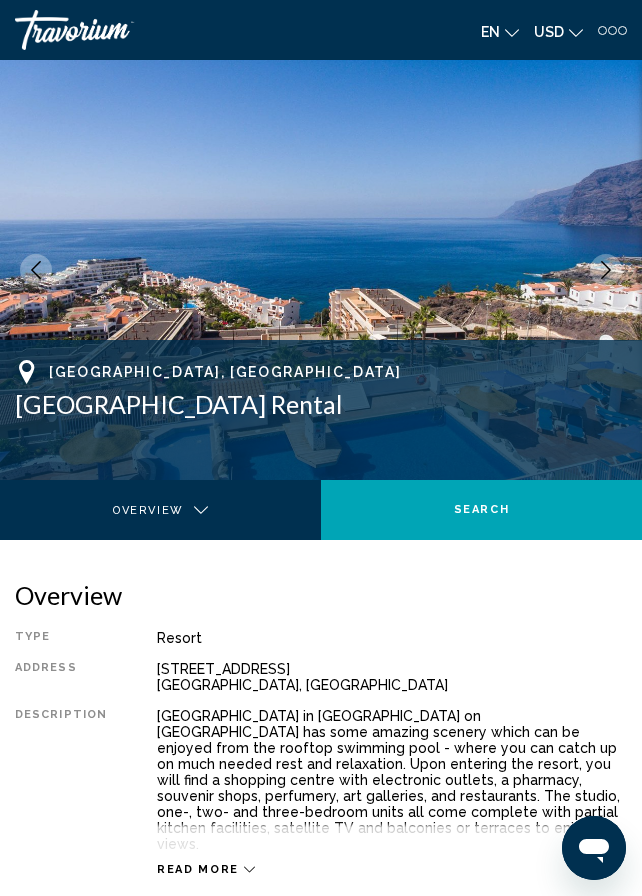 click 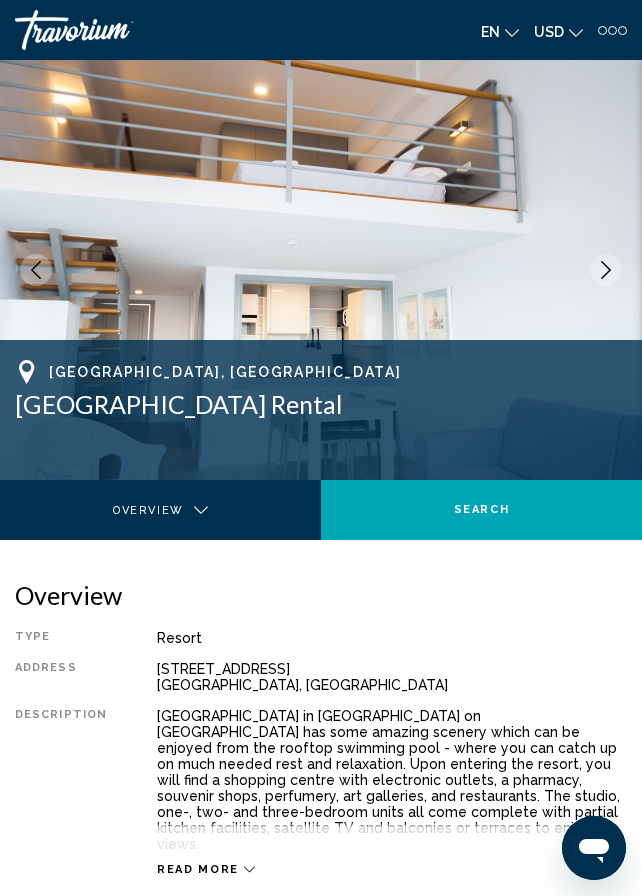 click 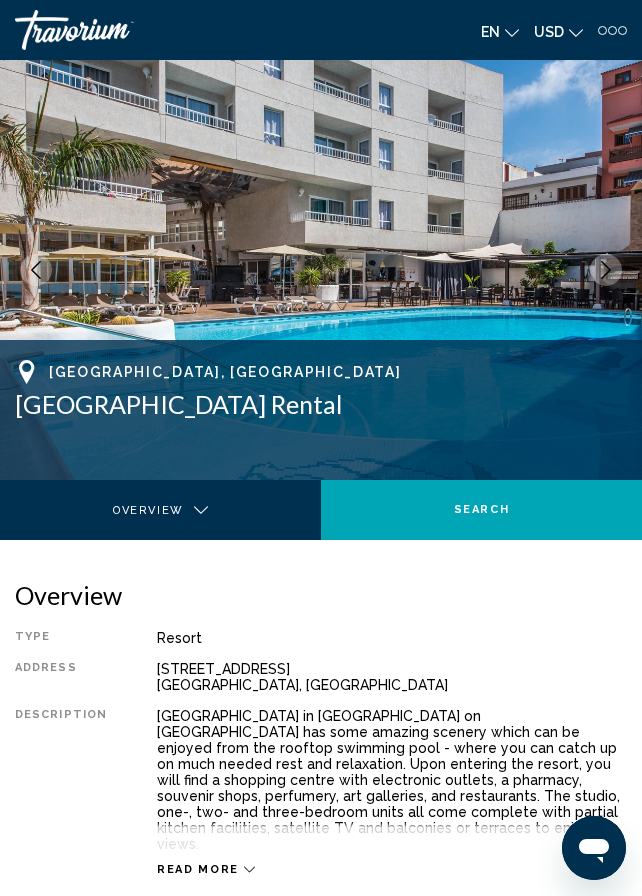 click 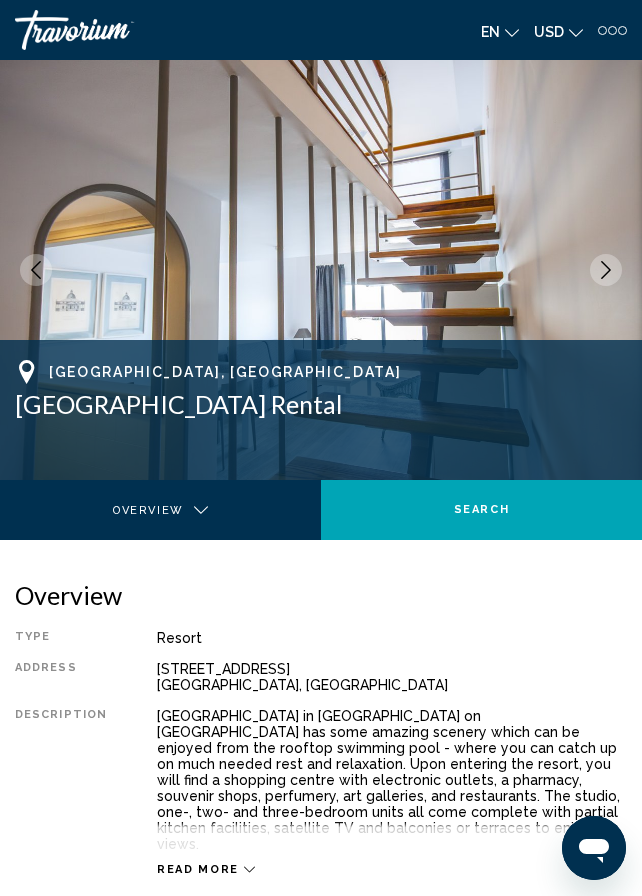 click 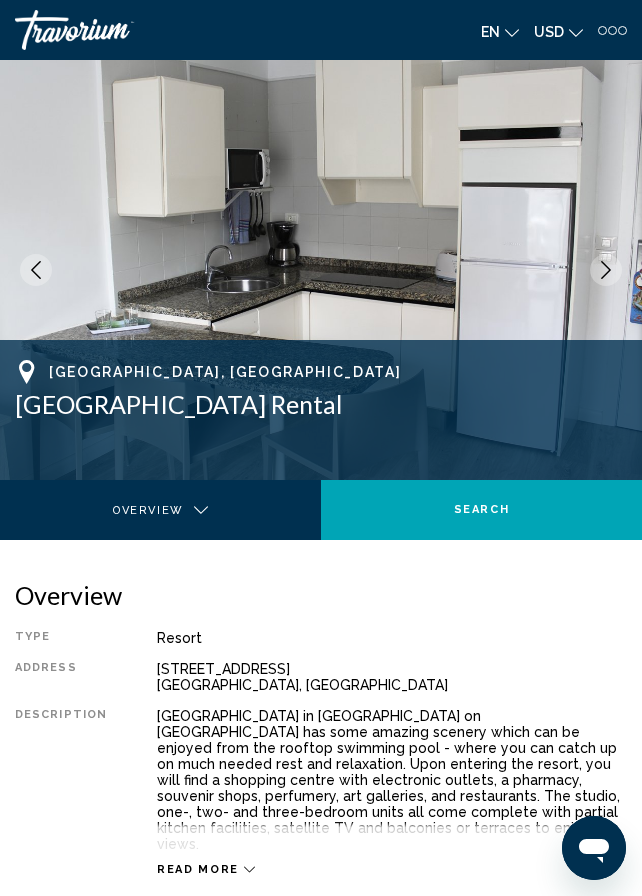 click 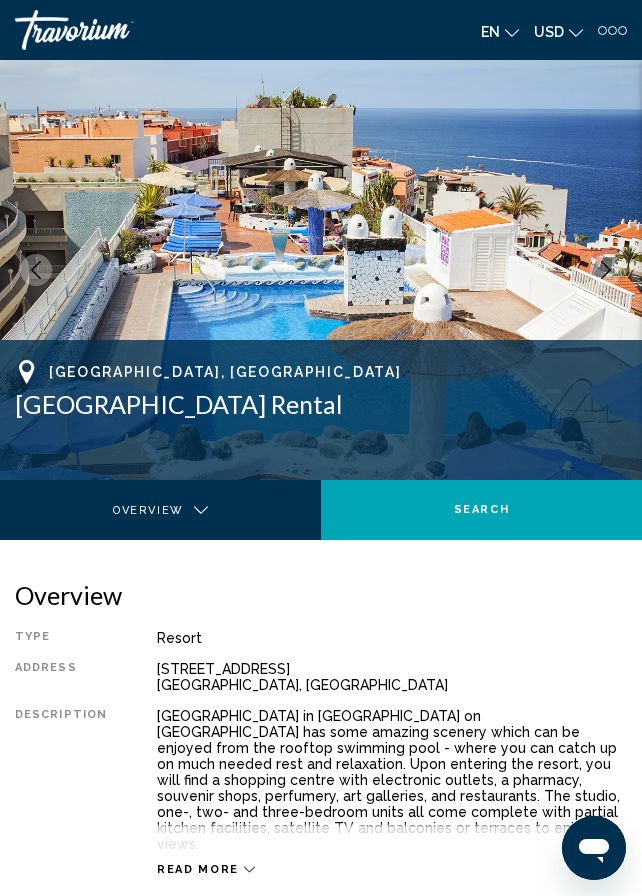 click 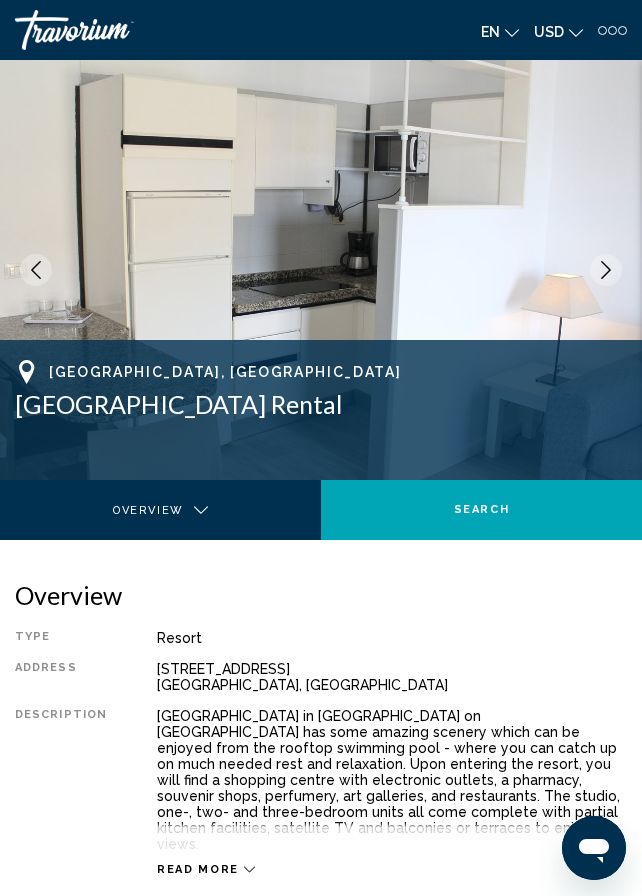 click 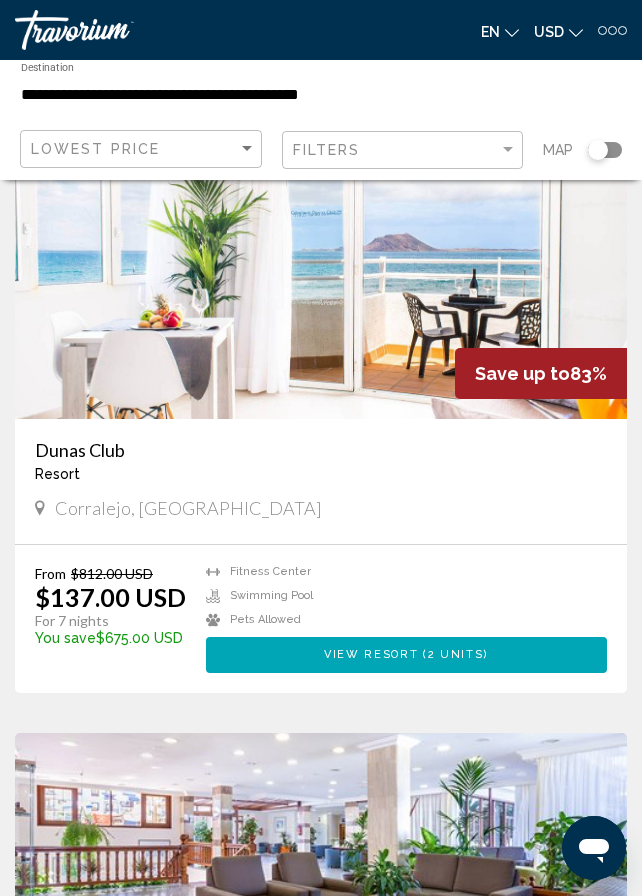 scroll, scrollTop: 4000, scrollLeft: 0, axis: vertical 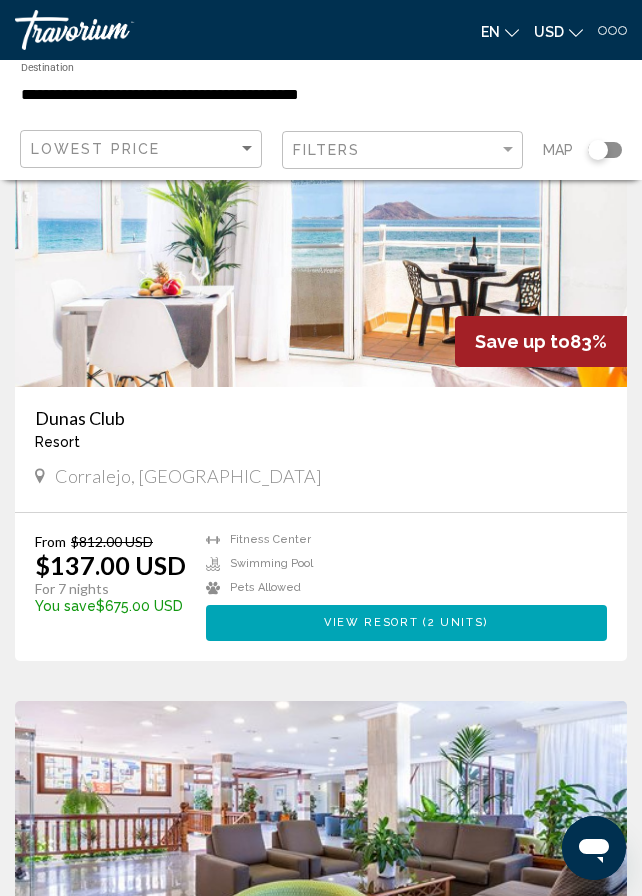 click at bounding box center [321, 227] 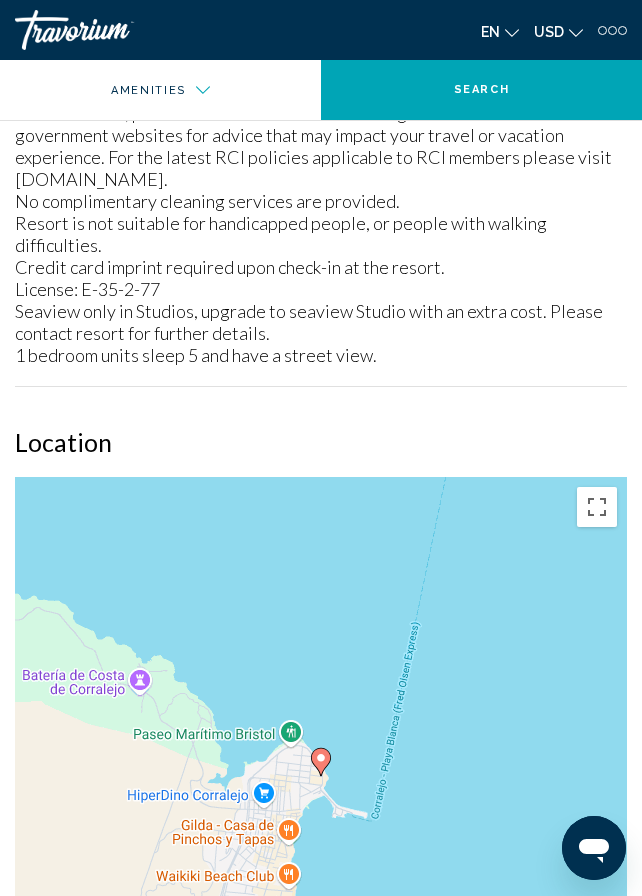 scroll, scrollTop: 2100, scrollLeft: 0, axis: vertical 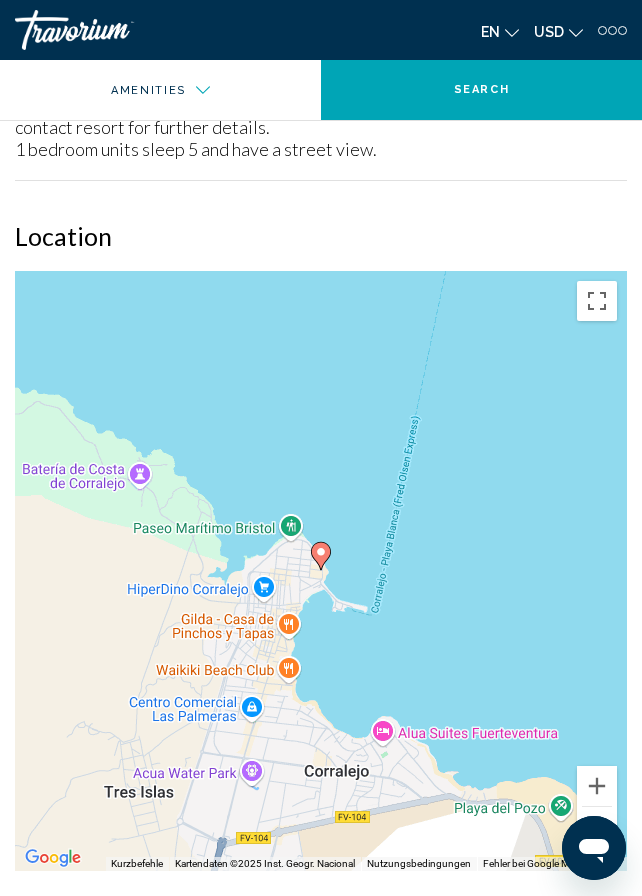click 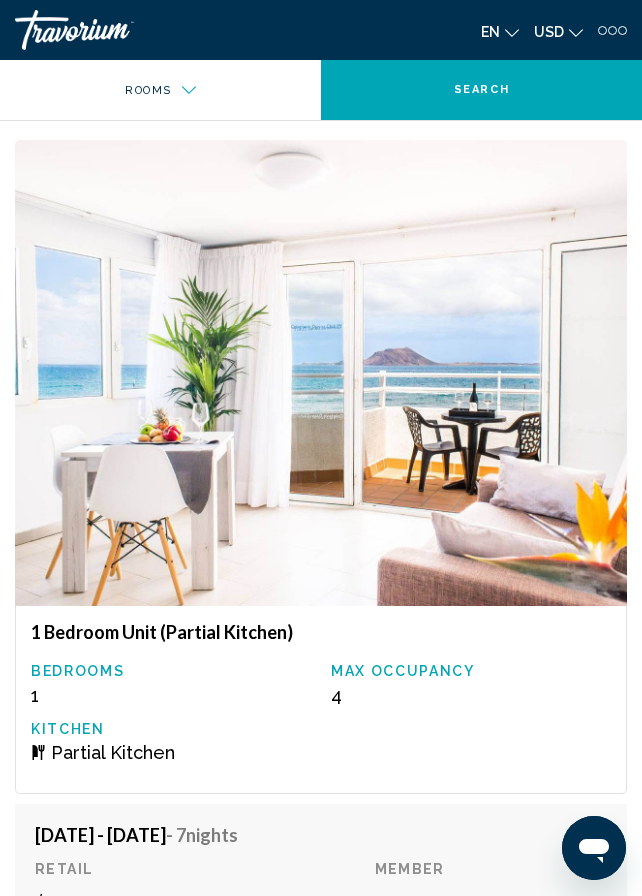 scroll, scrollTop: 2895, scrollLeft: 0, axis: vertical 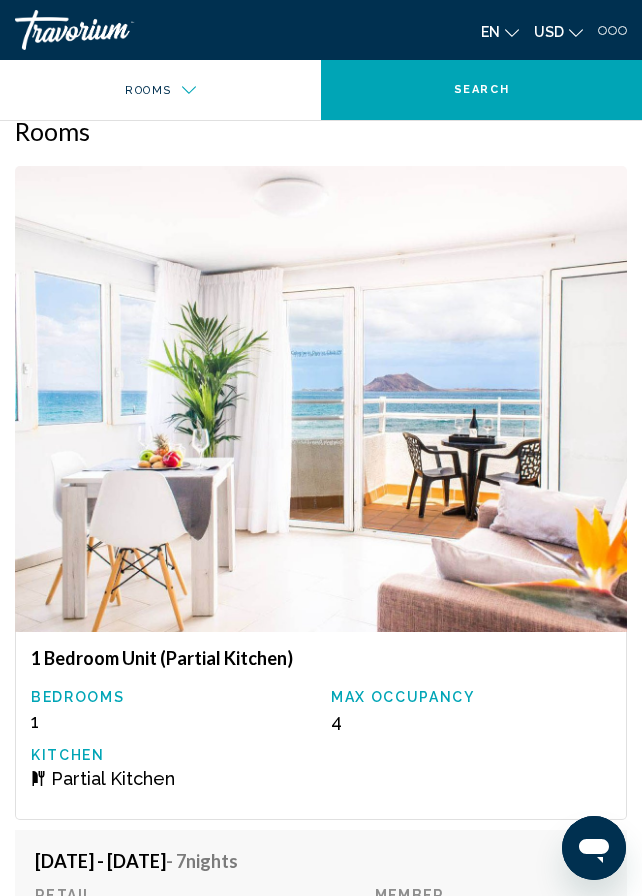 click at bounding box center (321, 399) 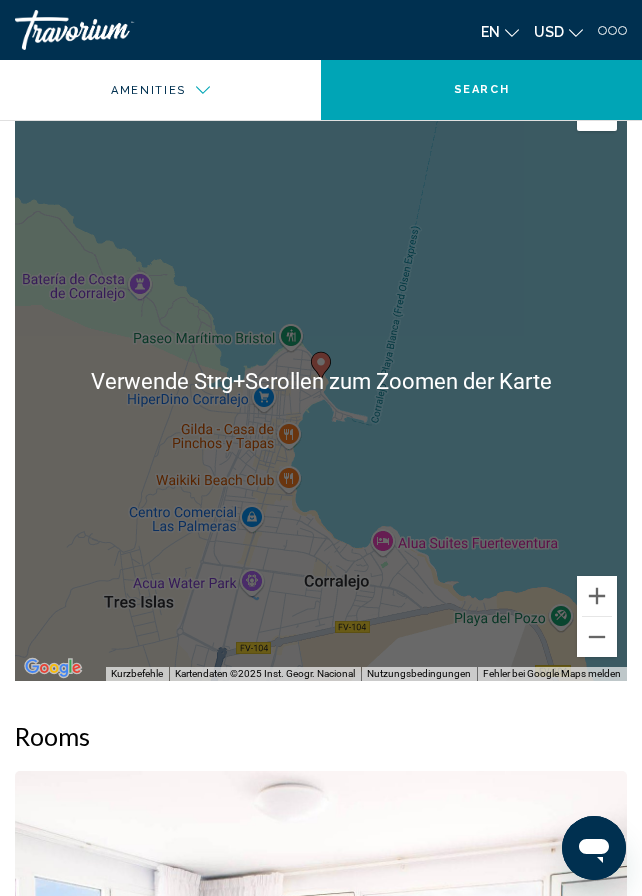 scroll, scrollTop: 2295, scrollLeft: 0, axis: vertical 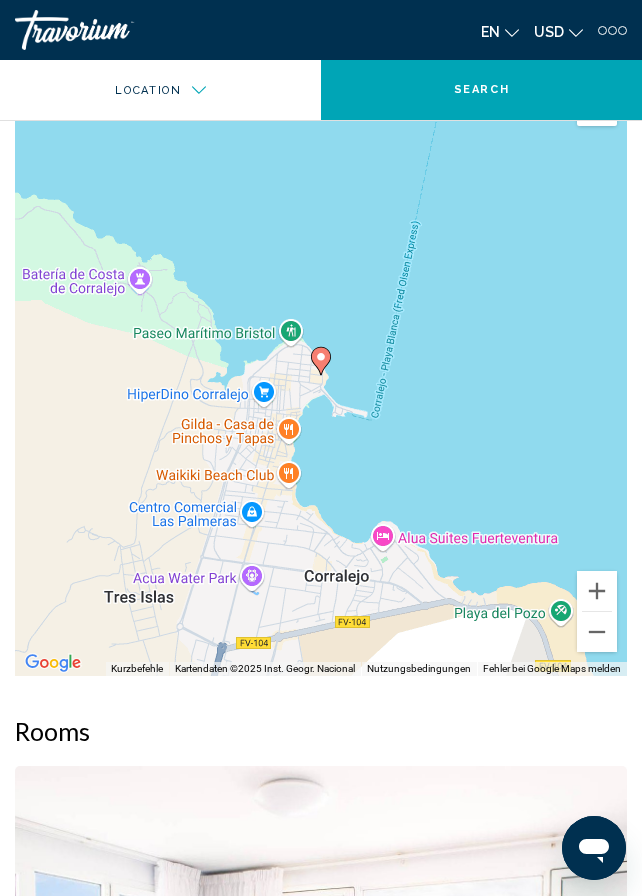 click on "Um von einem Element zum anderen zu gelangen, drückst du die Pfeiltasten entsprechend. Um den Modus zum Ziehen mit der Tastatur zu aktivieren, drückst du Alt + Eingabetaste. Wenn du den Modus aktiviert hast, kannst du die Markierung mit den Pfeiltasten verschieben. Nachdem du sie an die gewünschte Stelle gezogen bzw. verschoben hast, drückst du einfach die Eingabetaste. Durch Drücken der Esc-Taste kannst du den Vorgang abbrechen." at bounding box center [321, 376] 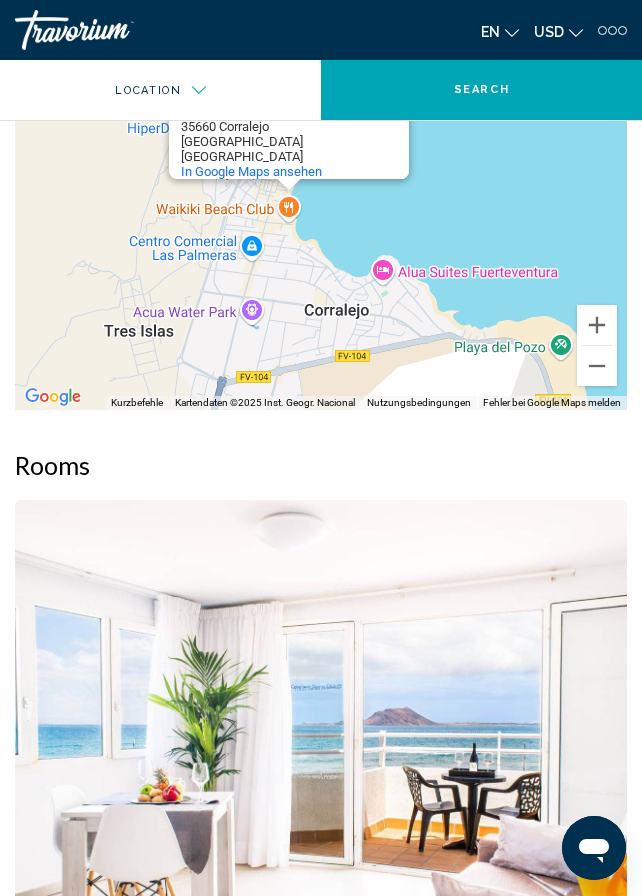 scroll, scrollTop: 2695, scrollLeft: 0, axis: vertical 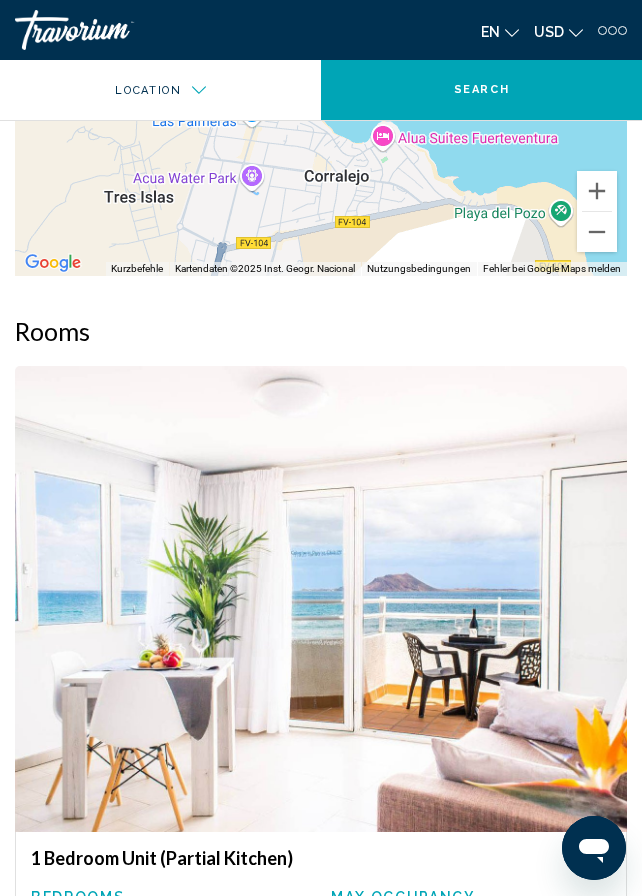 click on "1 Bedroom Unit (Partial Kitchen)" at bounding box center [321, 858] 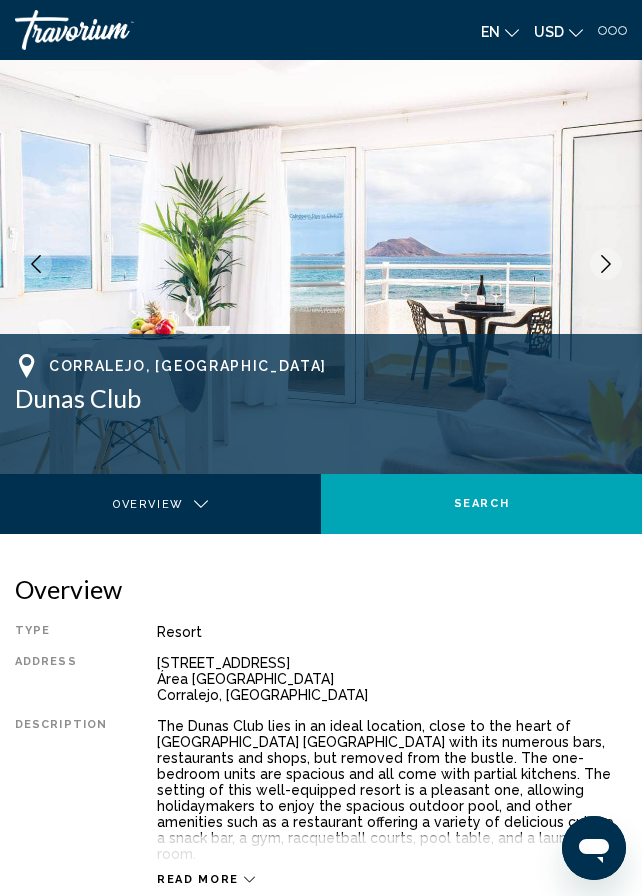 scroll, scrollTop: 0, scrollLeft: 0, axis: both 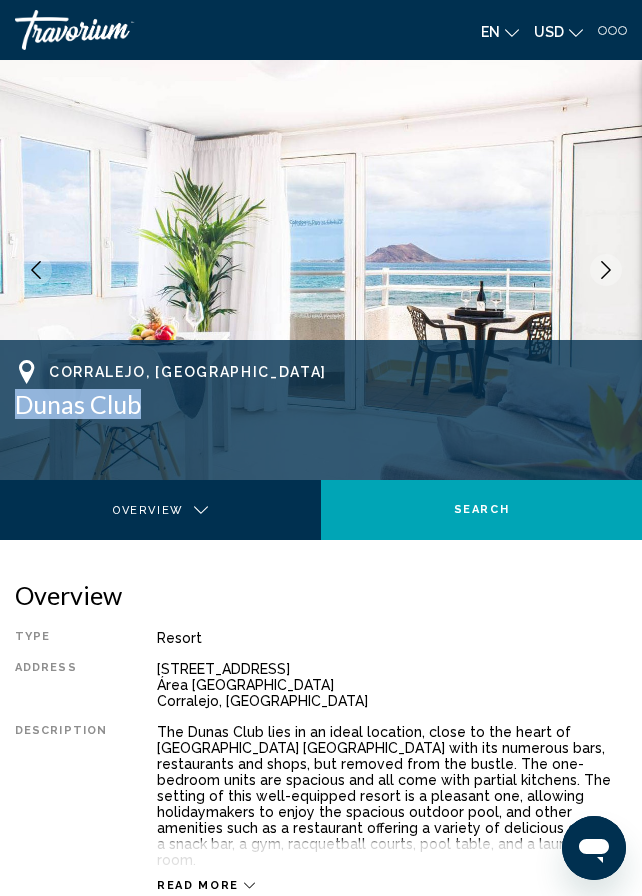 drag, startPoint x: 10, startPoint y: 403, endPoint x: 144, endPoint y: 406, distance: 134.03358 